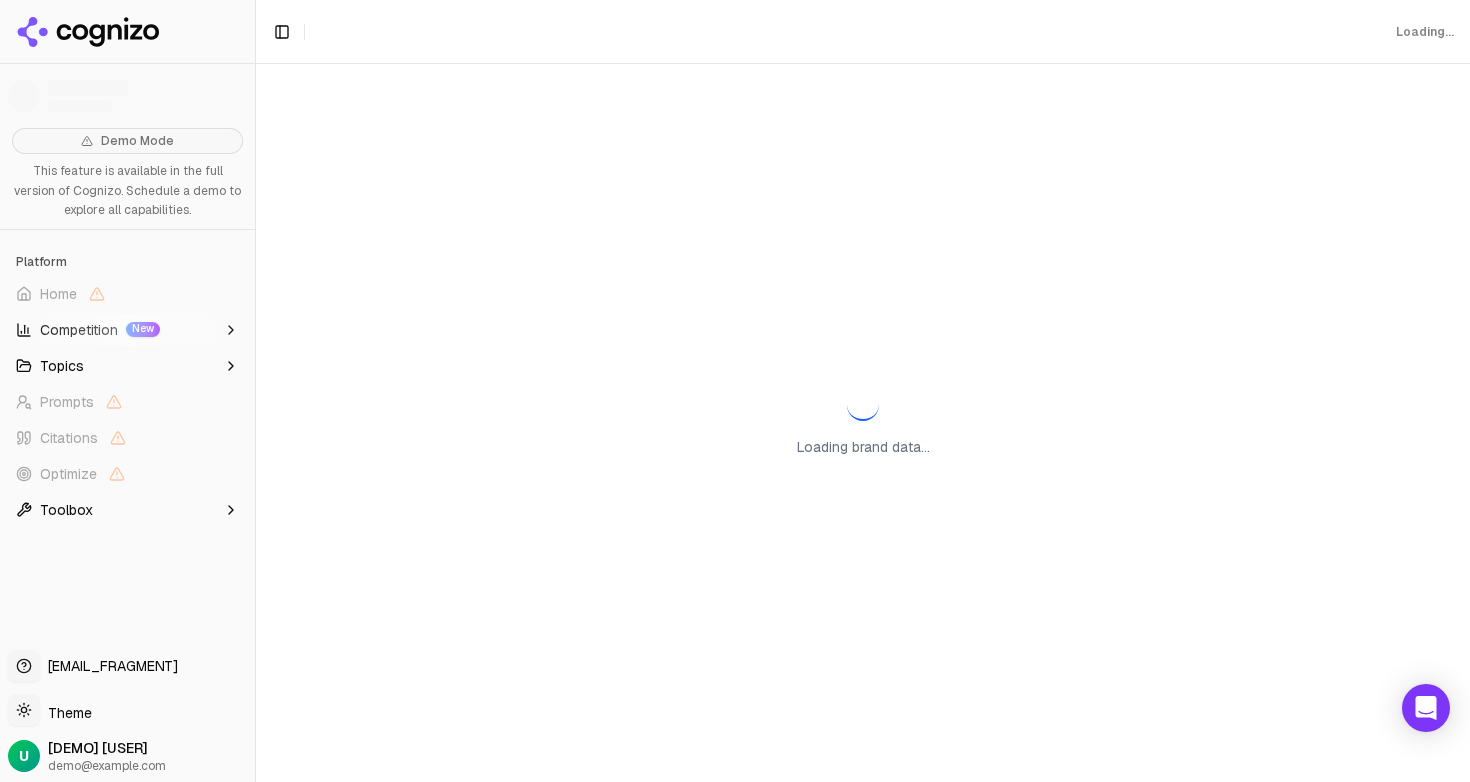 scroll, scrollTop: 0, scrollLeft: 0, axis: both 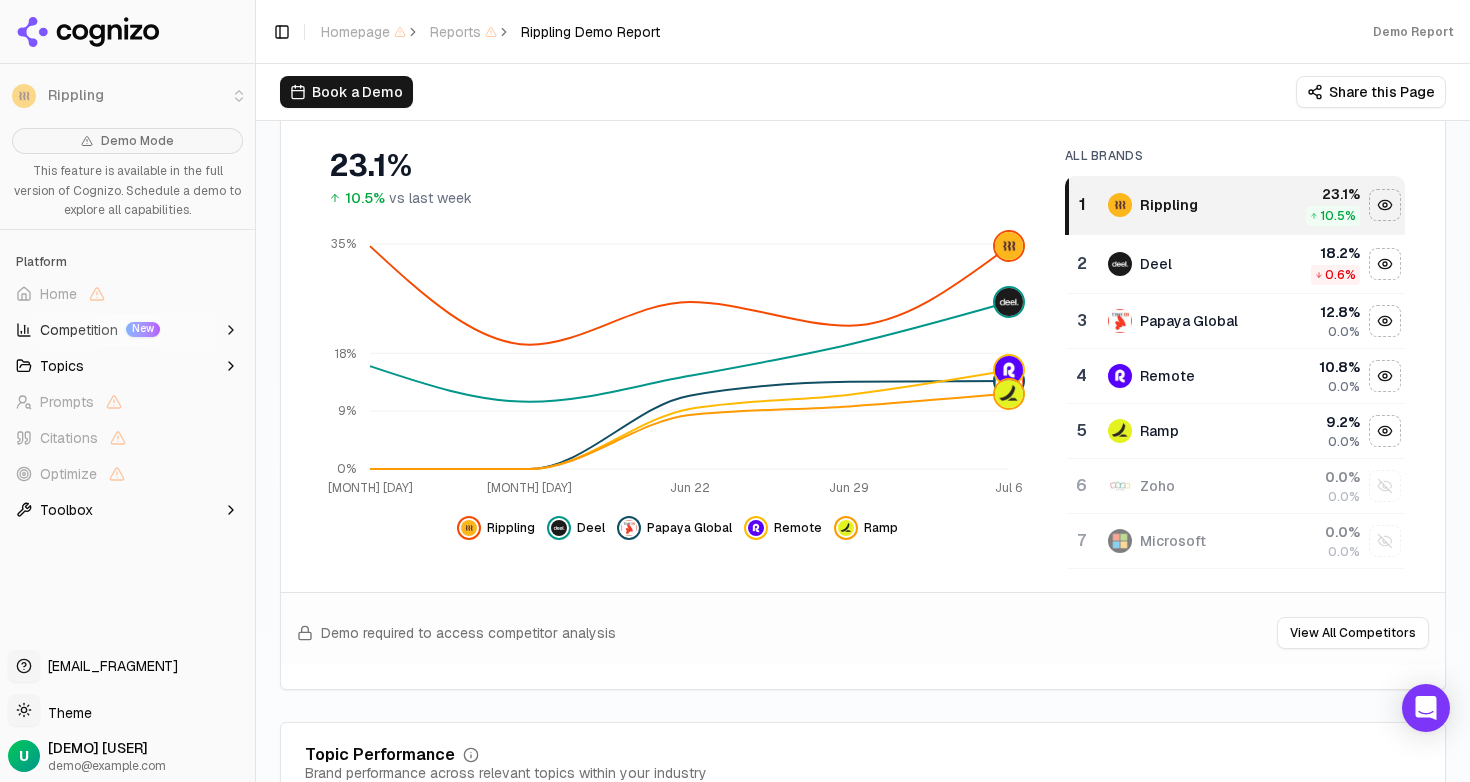 click on "Papaya Global" at bounding box center (689, 528) 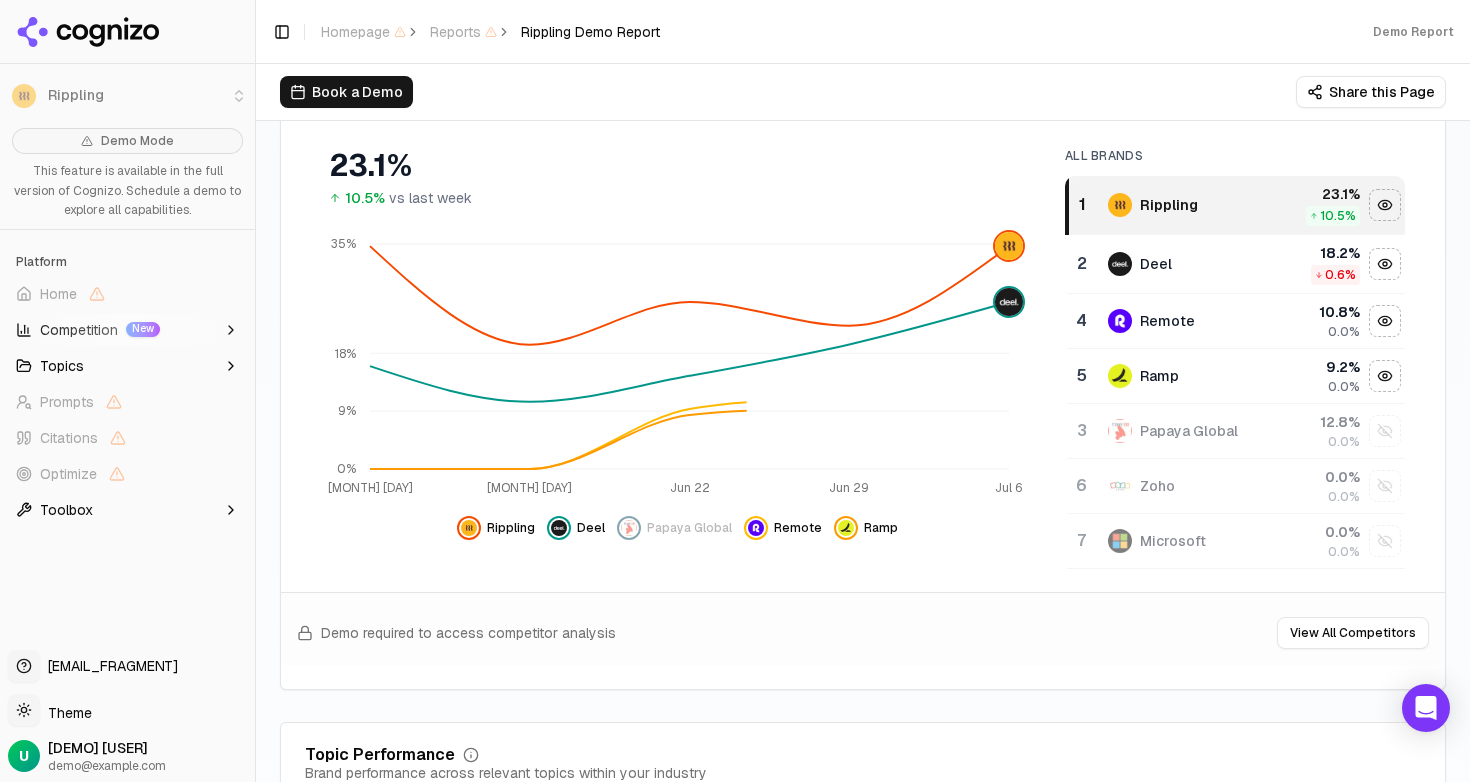 click on "Papaya Global" at bounding box center [689, 528] 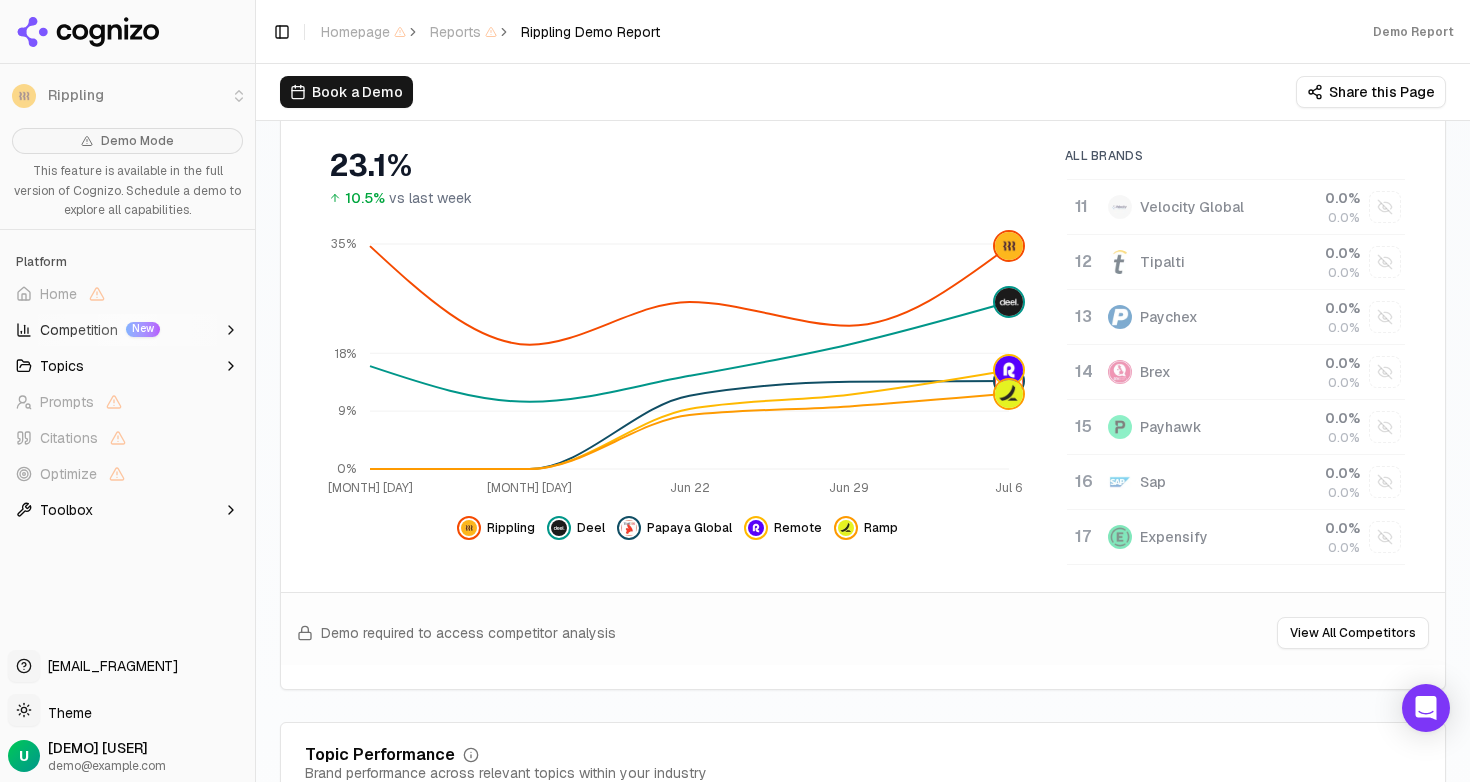 scroll, scrollTop: 520, scrollLeft: 0, axis: vertical 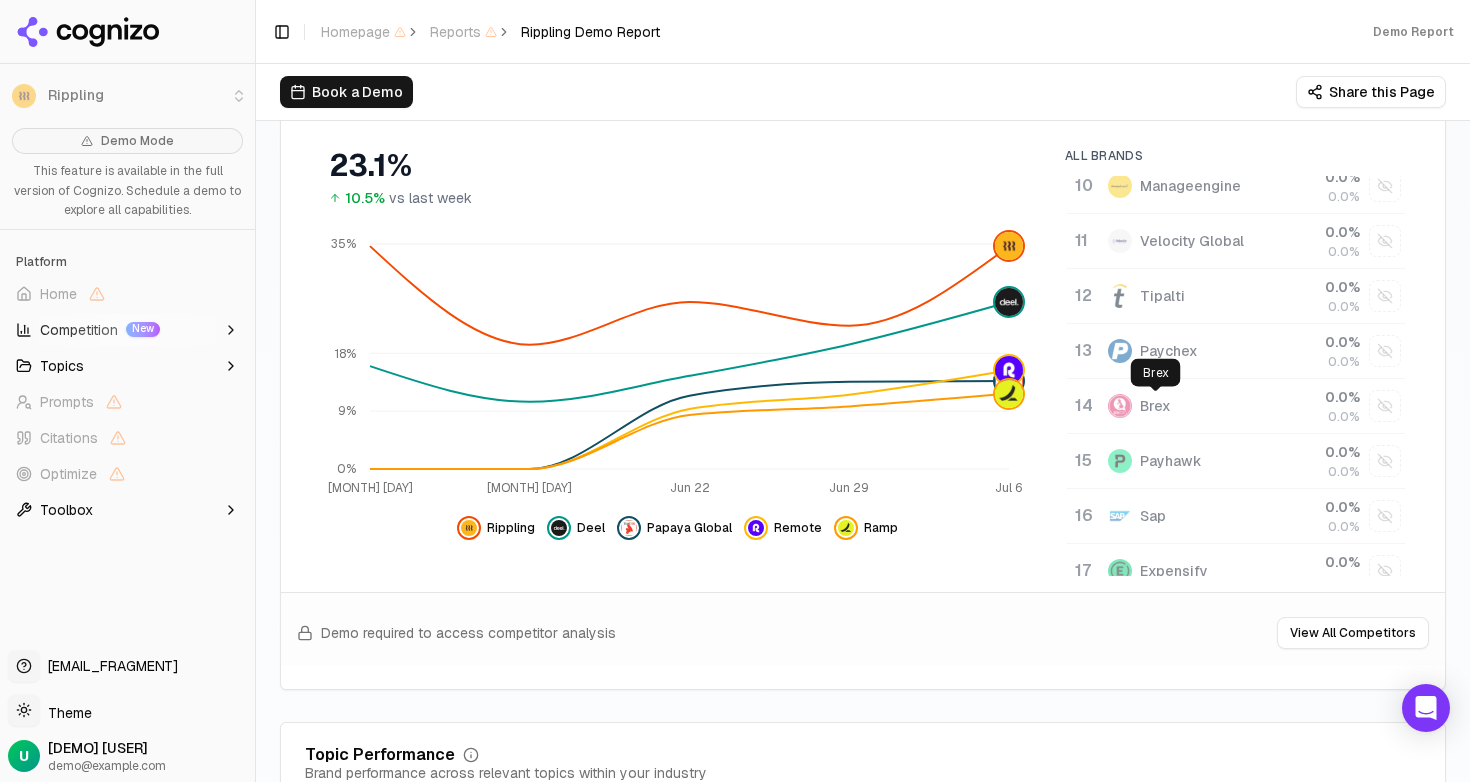 click on "Brex" at bounding box center (1155, 406) 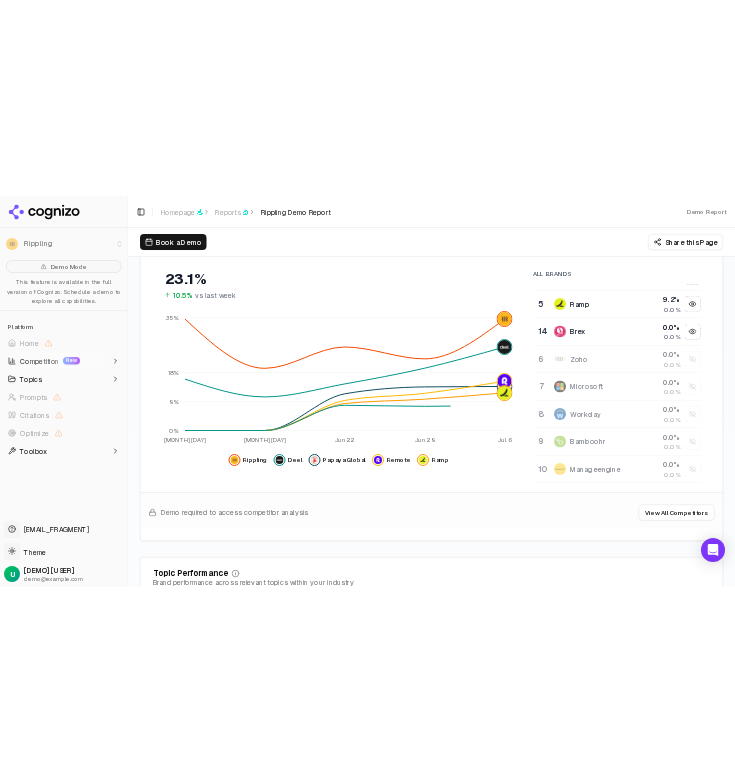 scroll, scrollTop: 0, scrollLeft: 0, axis: both 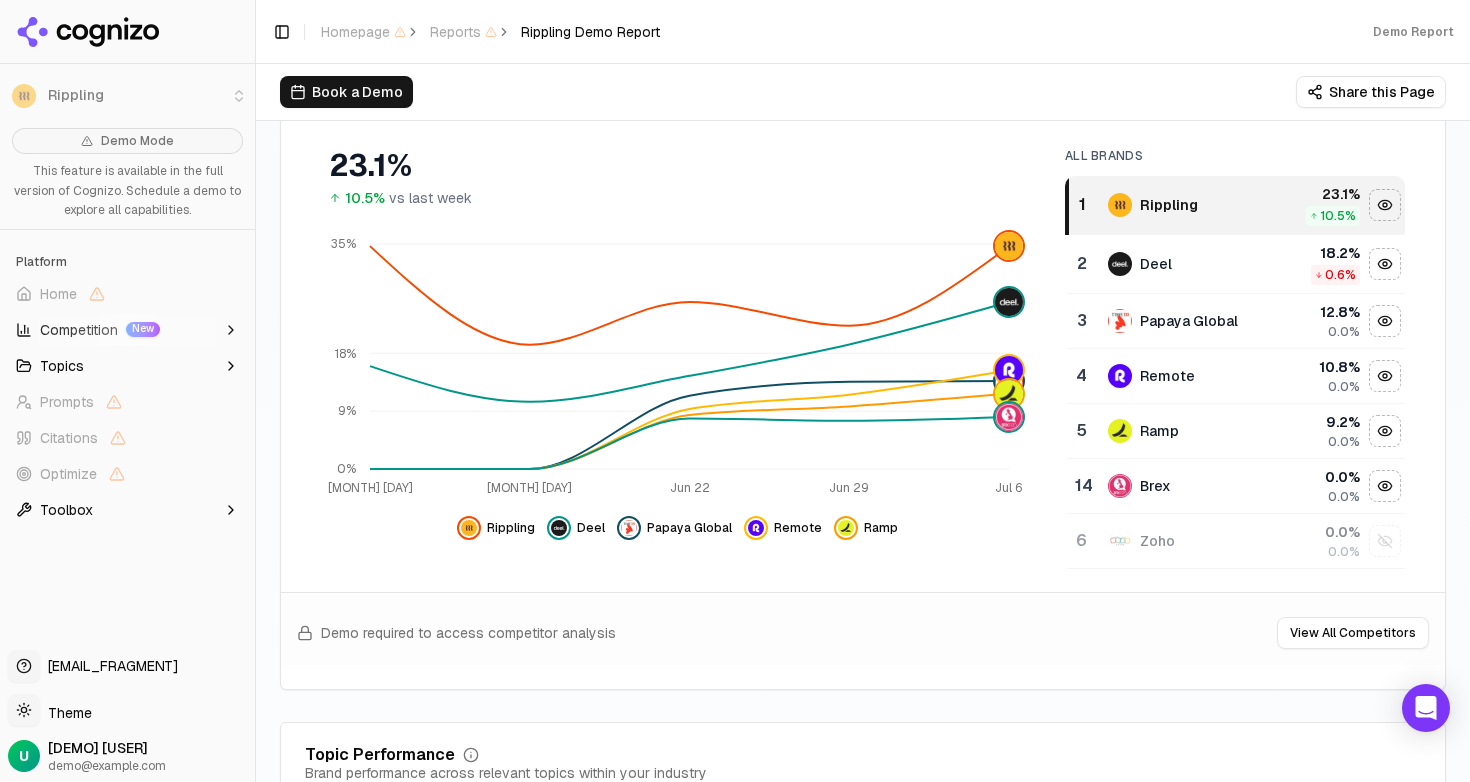 click on "Book a Demo Share this Page" at bounding box center (863, 92) 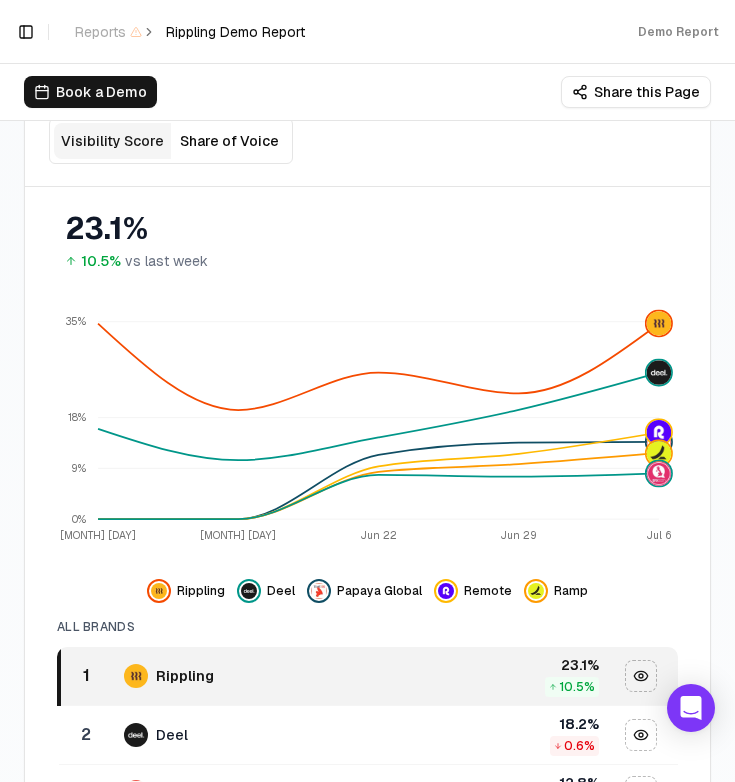 scroll, scrollTop: 383, scrollLeft: 0, axis: vertical 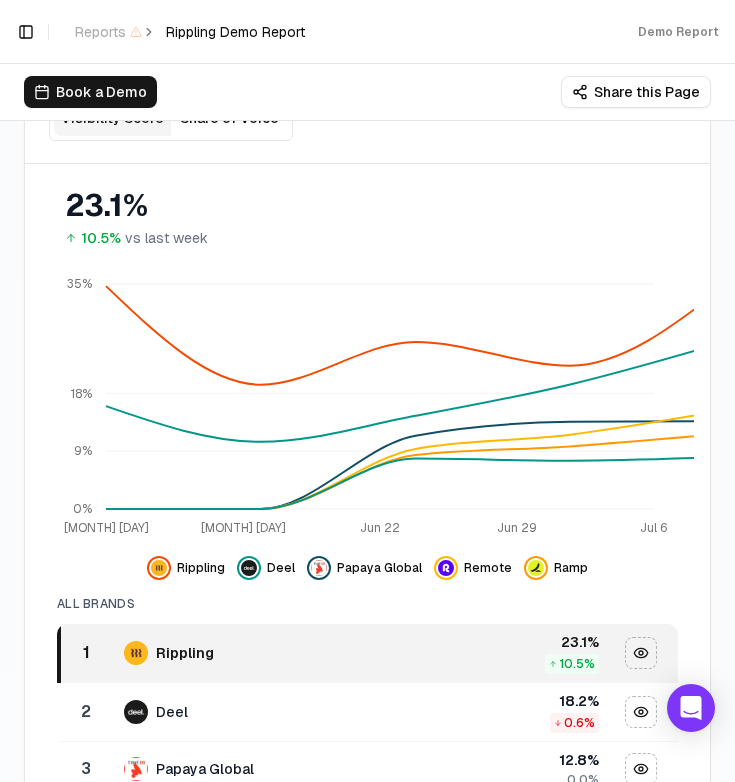 click on "10.5% vs last week" at bounding box center (367, 238) 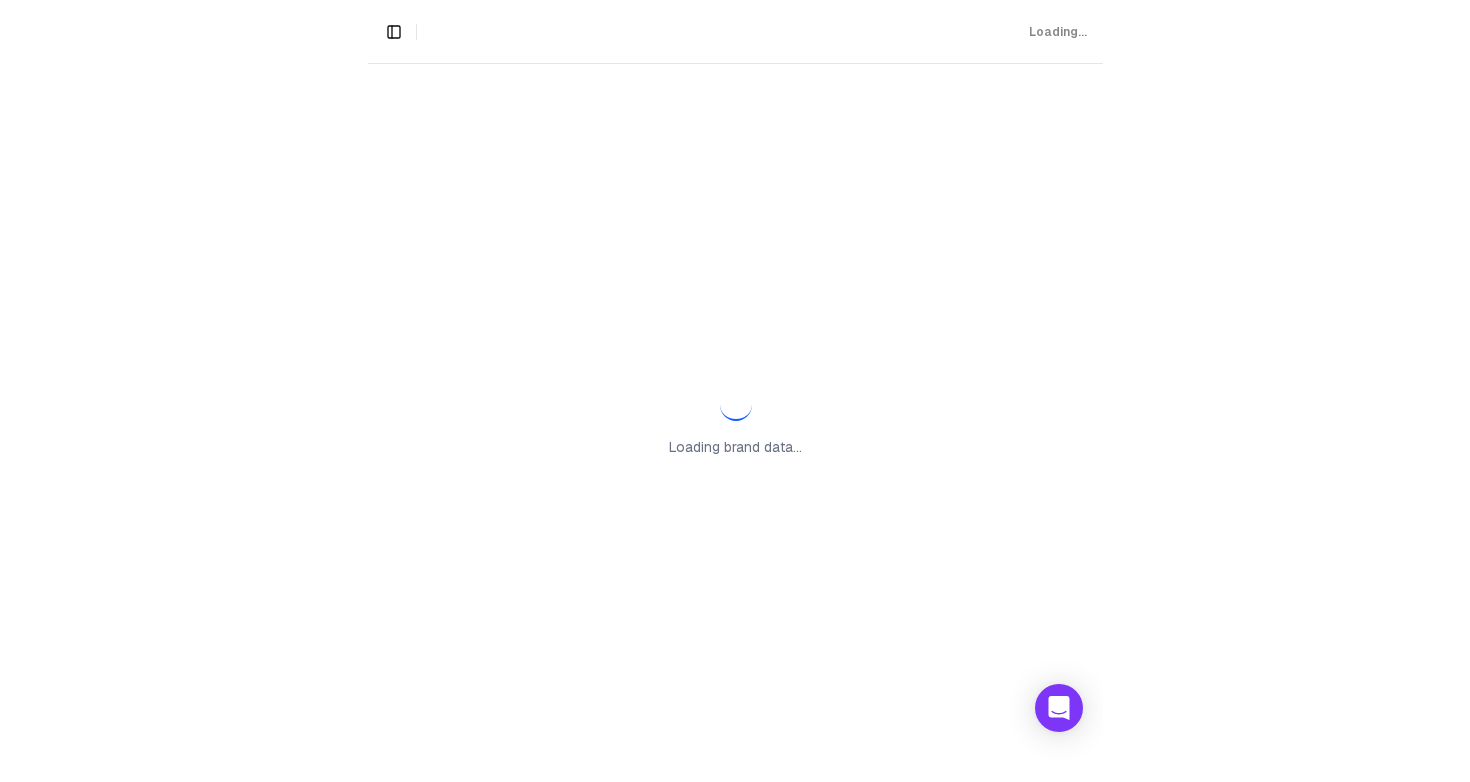 scroll, scrollTop: 0, scrollLeft: 0, axis: both 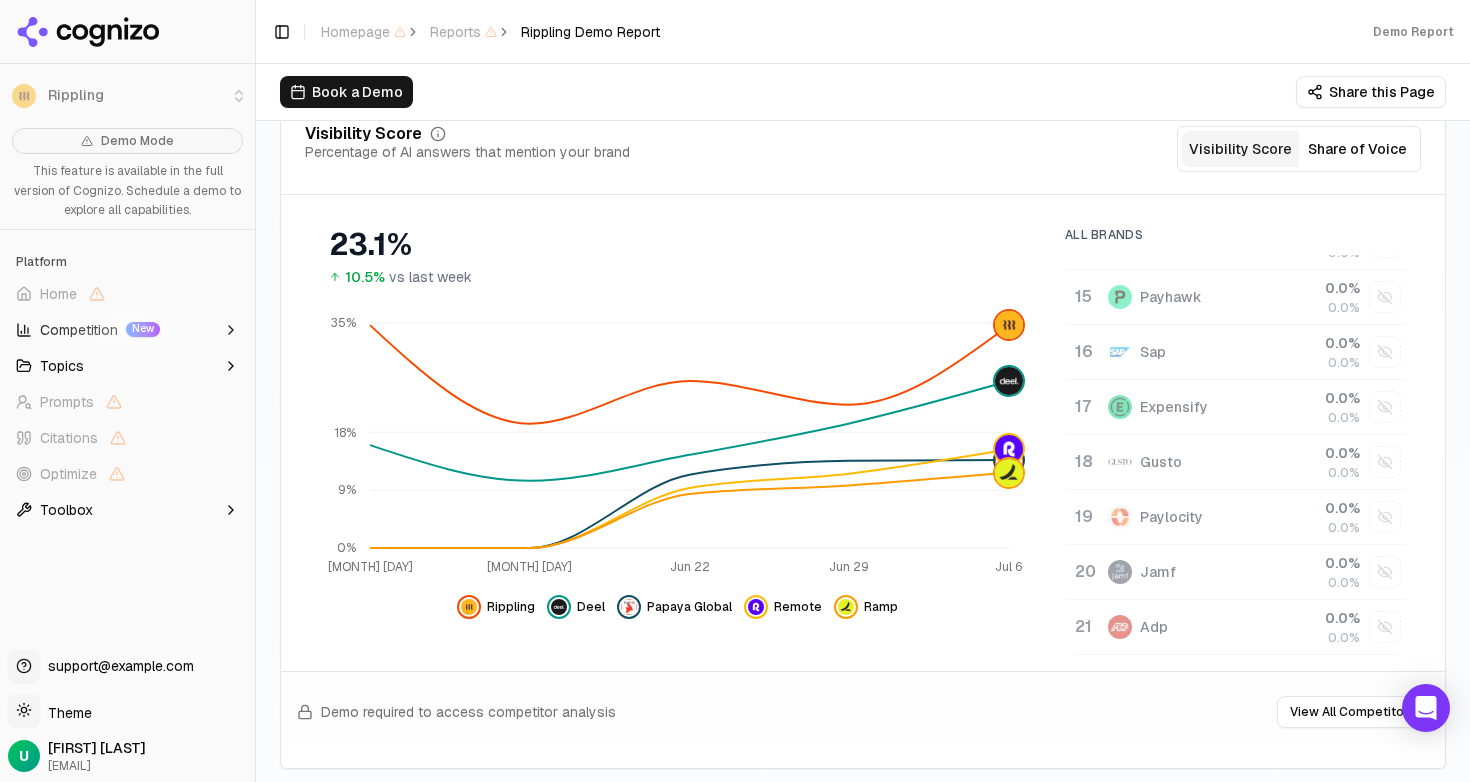 click on "0.0 % 0.0%" at bounding box center [1317, 352] 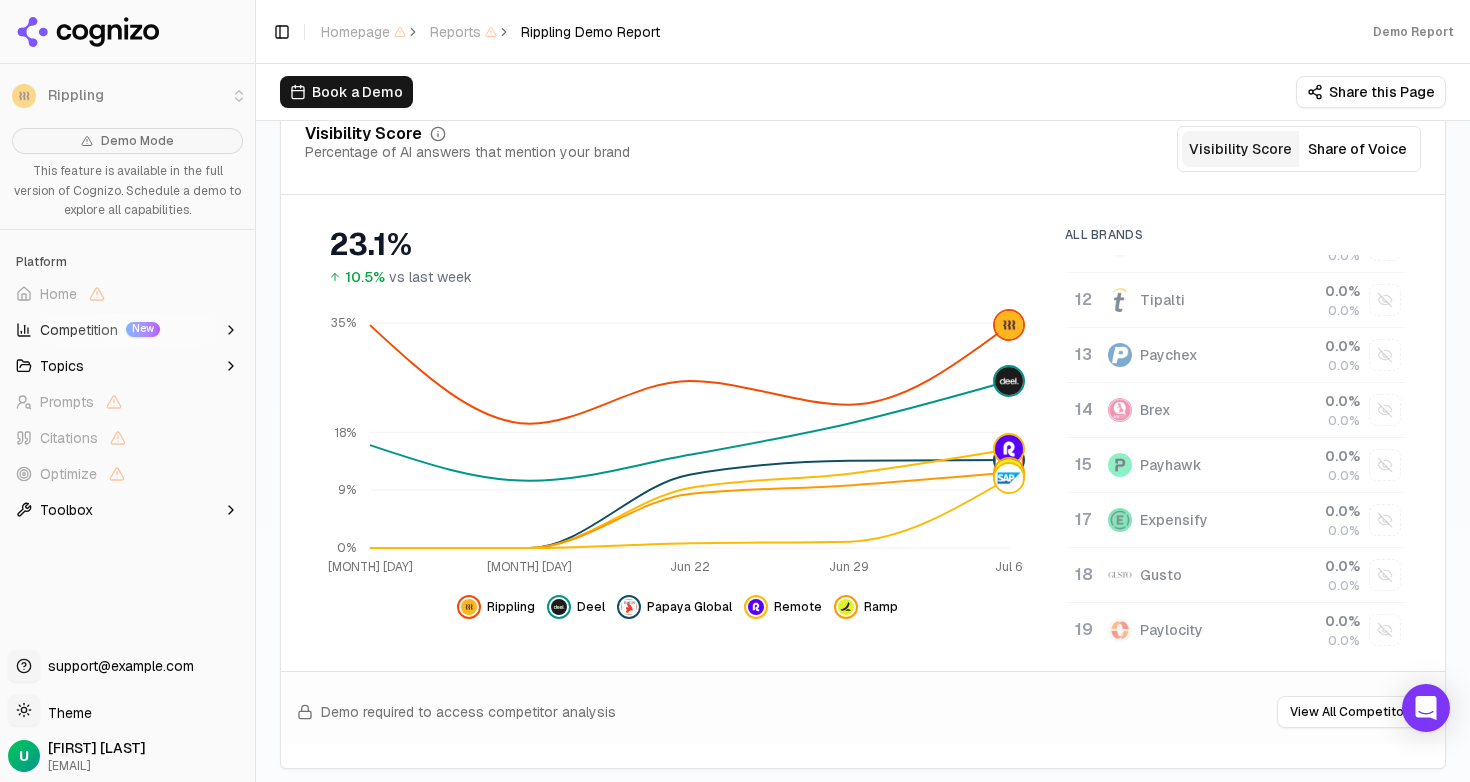 scroll, scrollTop: 644, scrollLeft: 0, axis: vertical 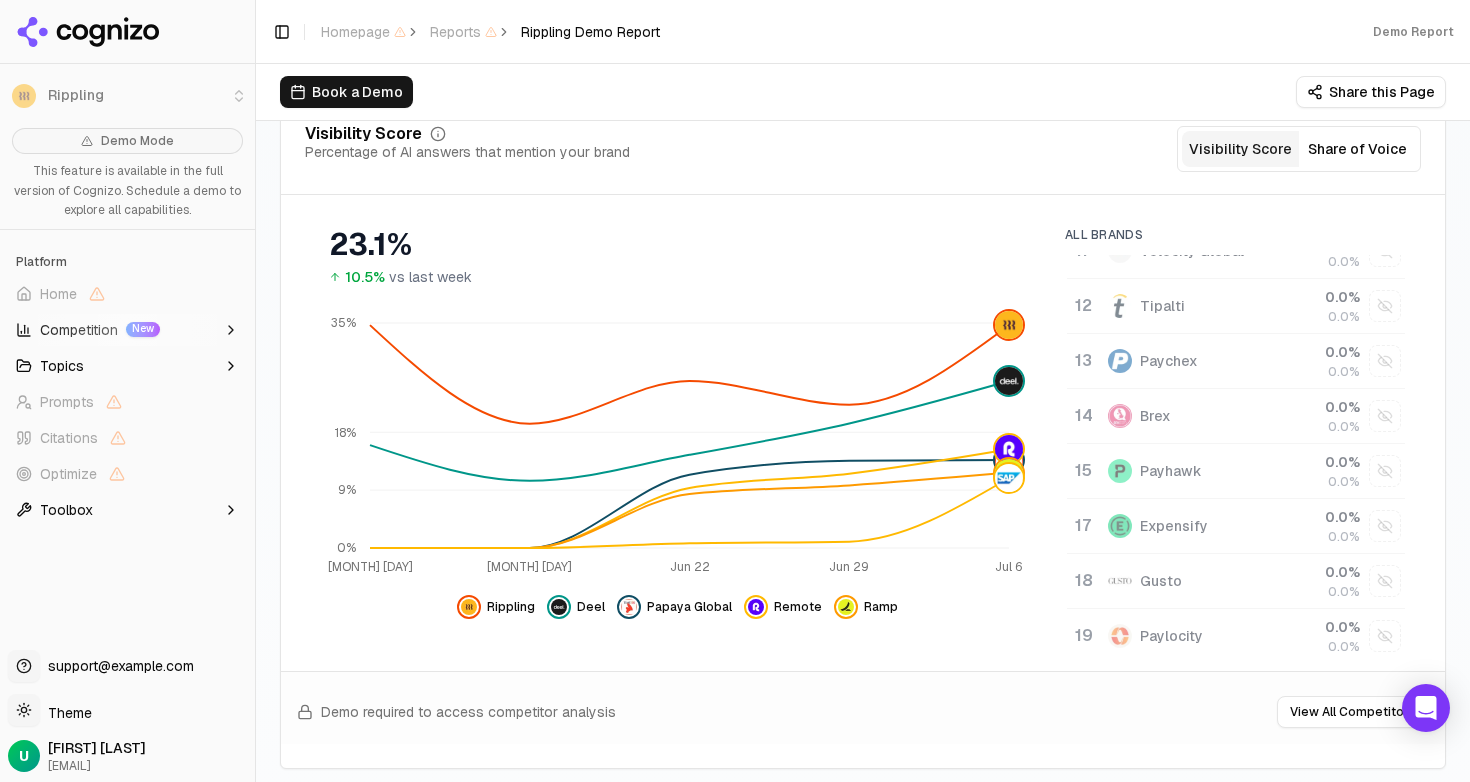 click on "Brex" at bounding box center (1183, 416) 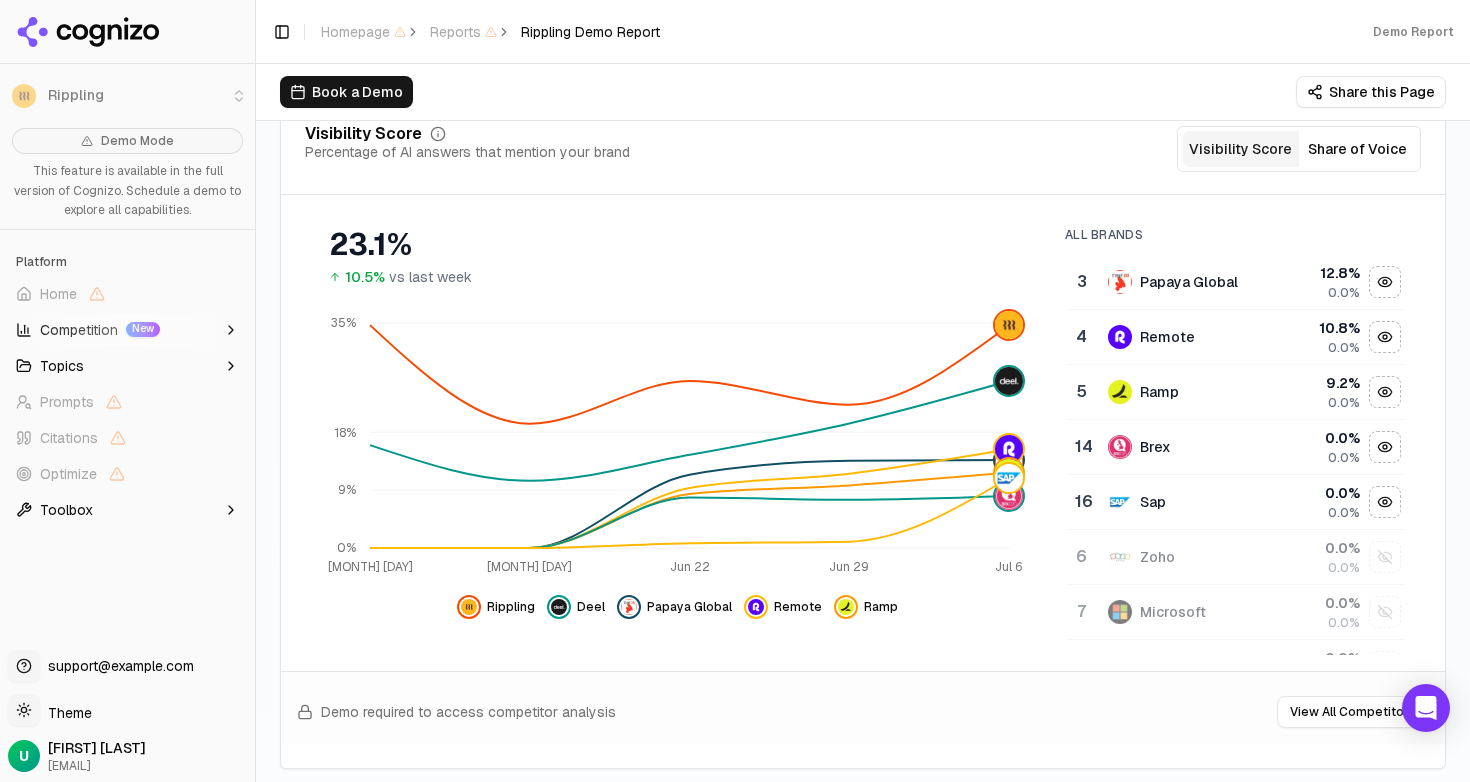 scroll, scrollTop: 114, scrollLeft: 0, axis: vertical 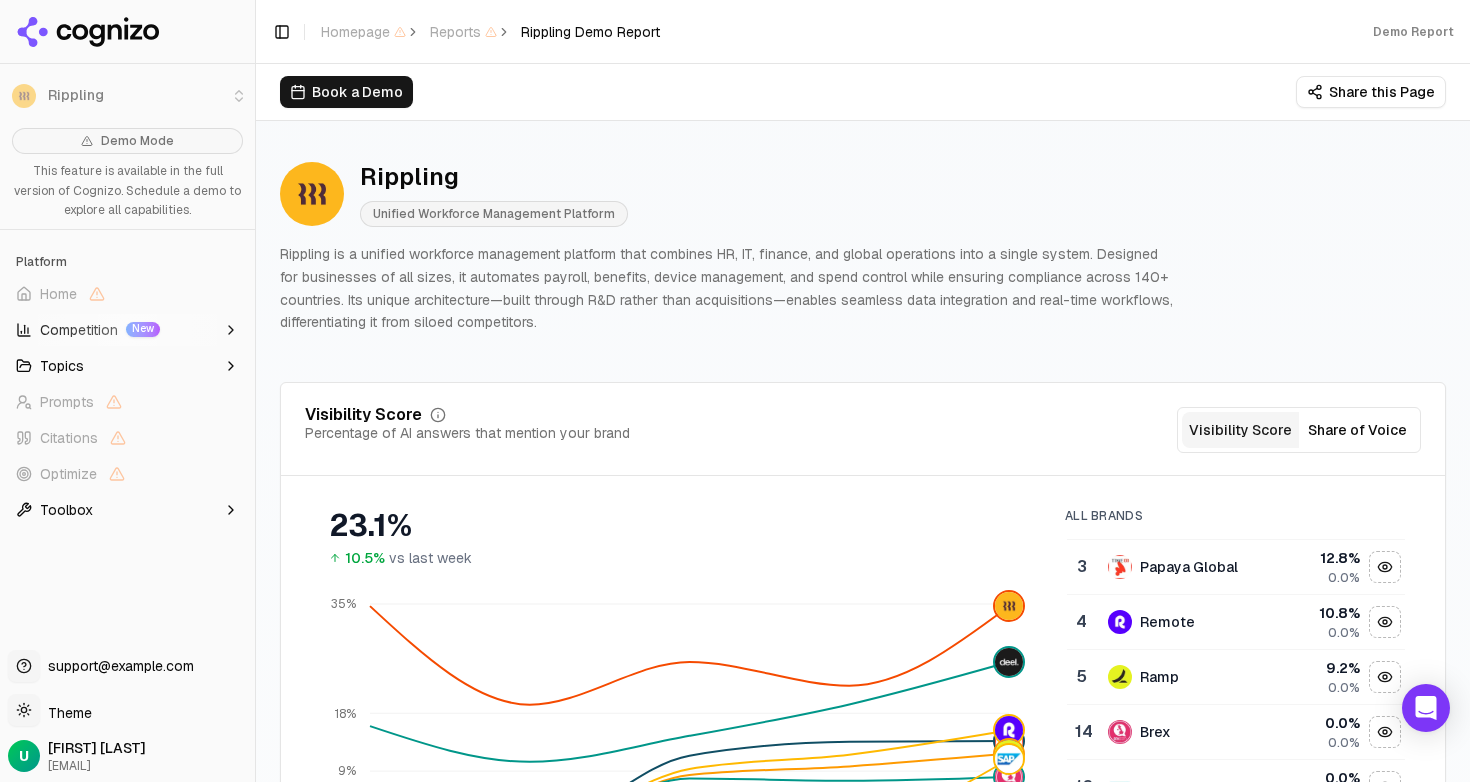 click on "Share of Voice" at bounding box center (1357, 430) 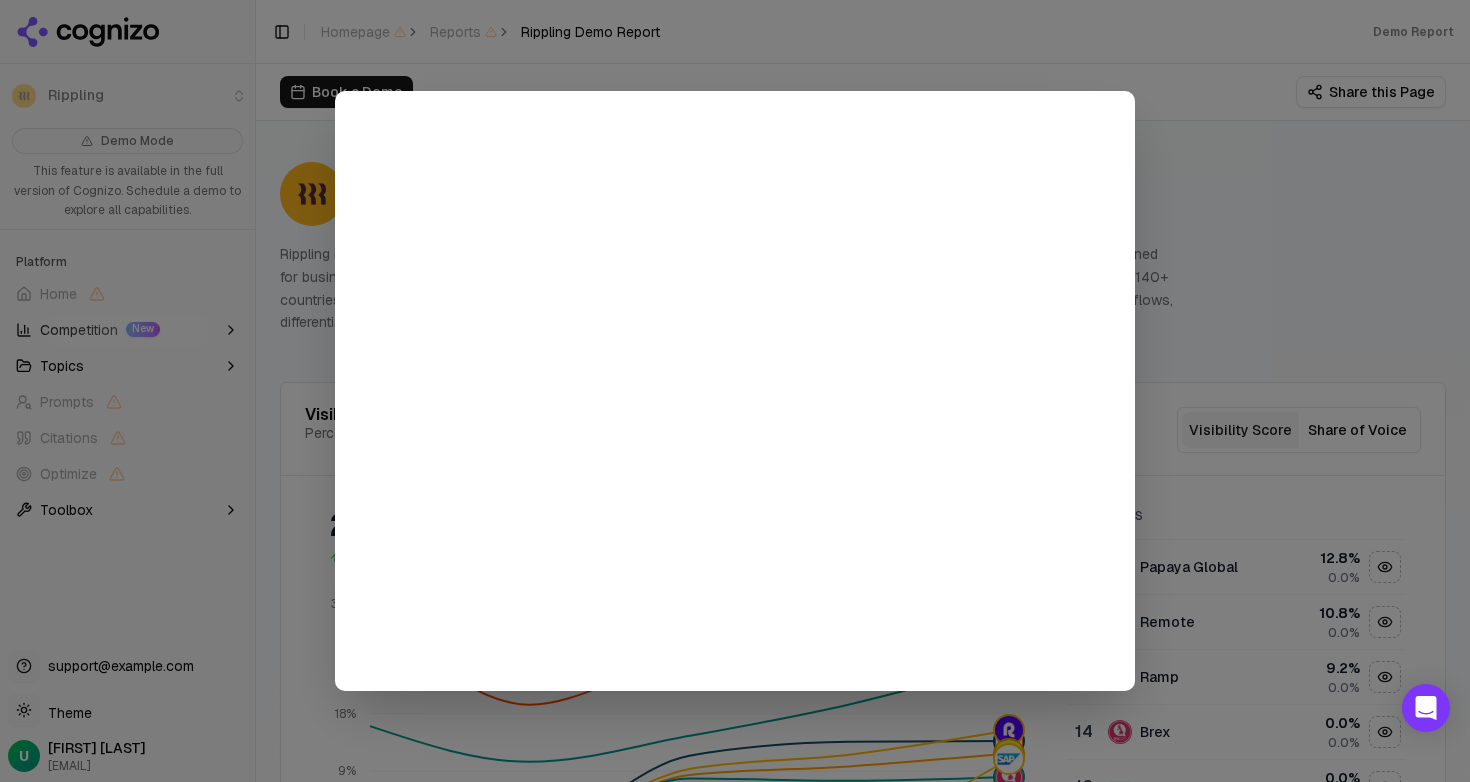click at bounding box center [735, 391] 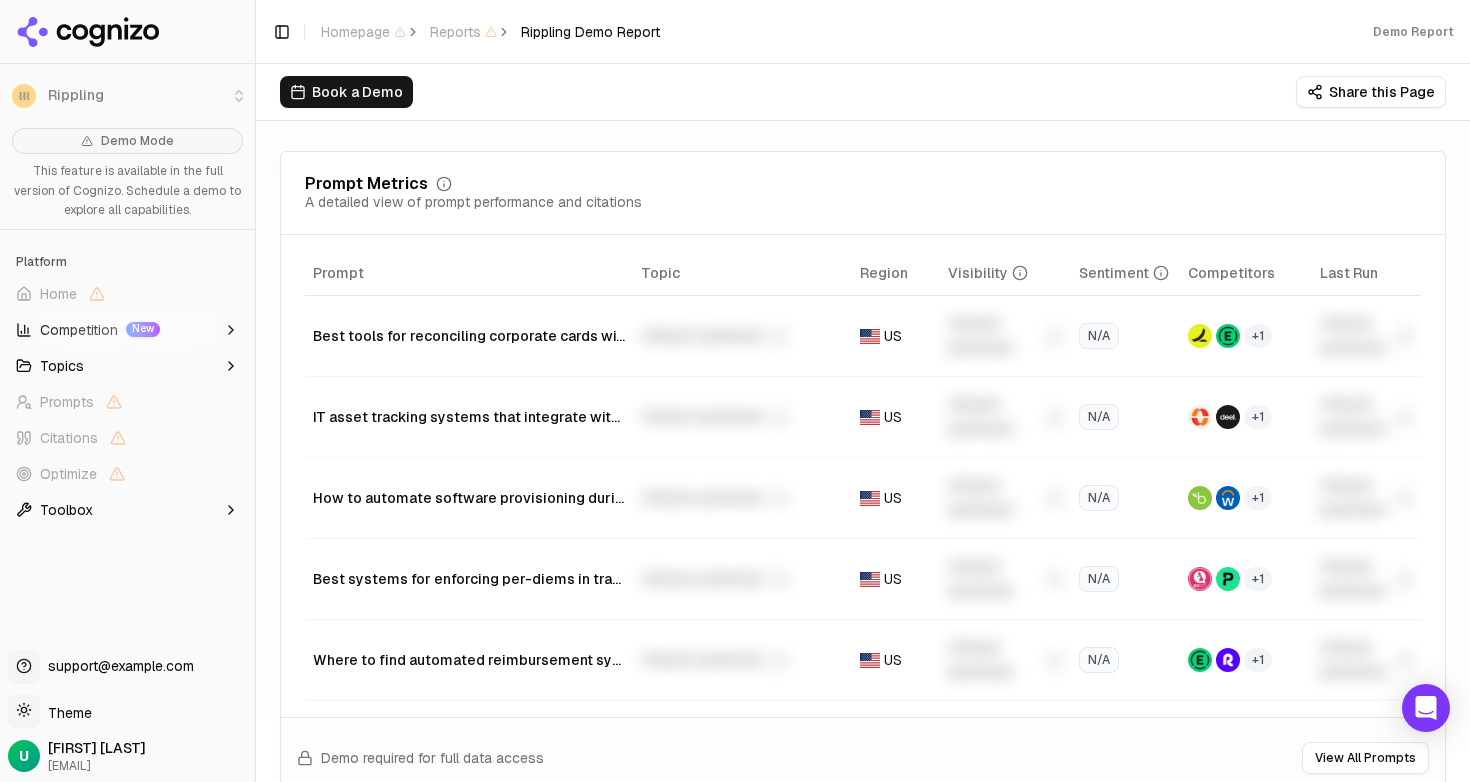 scroll, scrollTop: 1464, scrollLeft: 0, axis: vertical 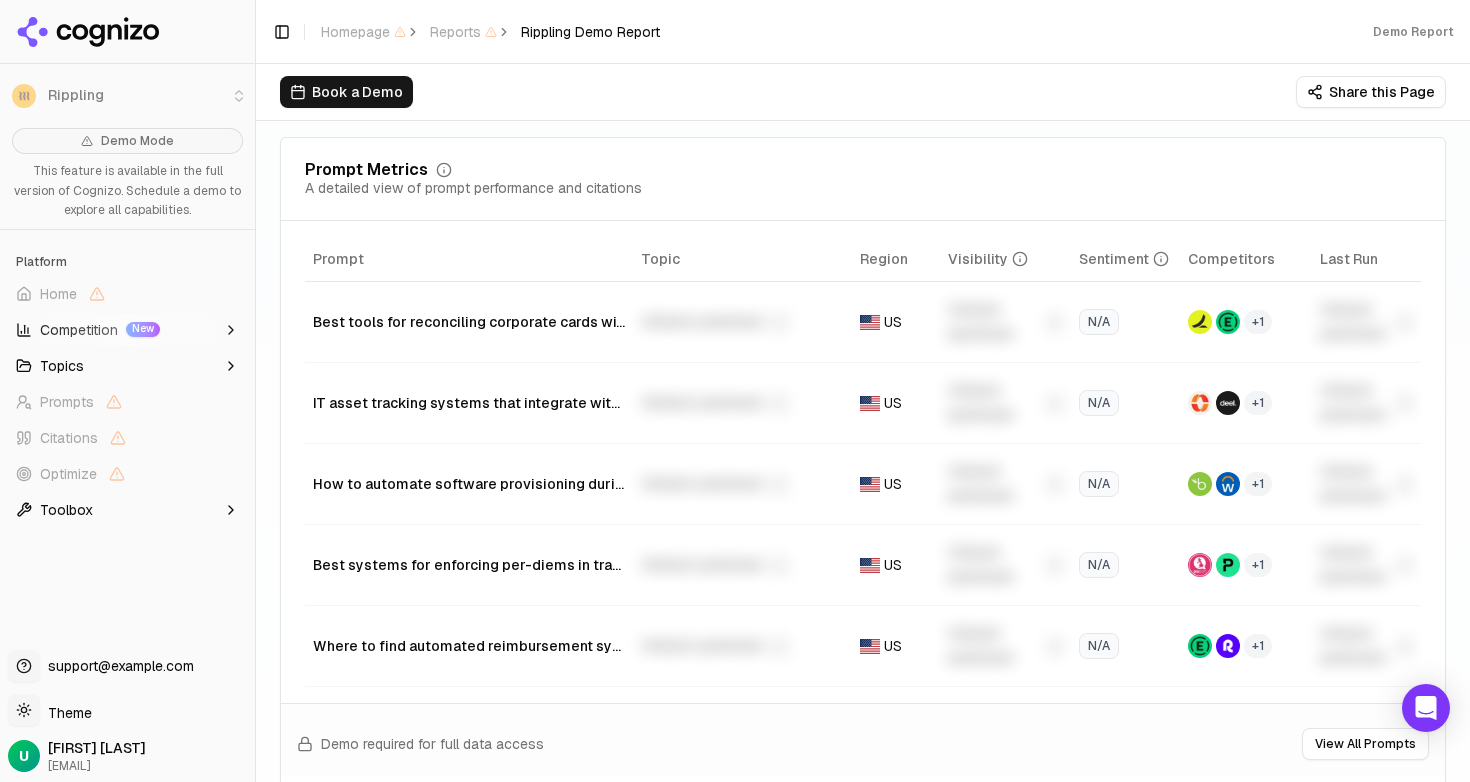 click on "Prompt Metrics A detailed view of prompt performance and citations Prompt Topic Region Visibility Sentiment Competitors Last Run Best tools for reconciling corporate cards with accounting systems Unlock premium US Unlock premium N/A + 1 Unlock premium IT asset tracking systems that integrate with existing HR platforms Unlock premium US Unlock premium N/A + 1 Unlock premium How to automate software provisioning during employee onboarding? Unlock premium US Unlock premium N/A + 1 Unlock premium Best systems for enforcing per-diems in travel expense policies Unlock premium US Unlock premium N/A + 1 Unlock premium Where to find automated reimbursement systems for remote teams? Unlock premium US Unlock premium N/A + 1 Unlock premium Demo required for full data access View All Prompts" at bounding box center (863, 469) 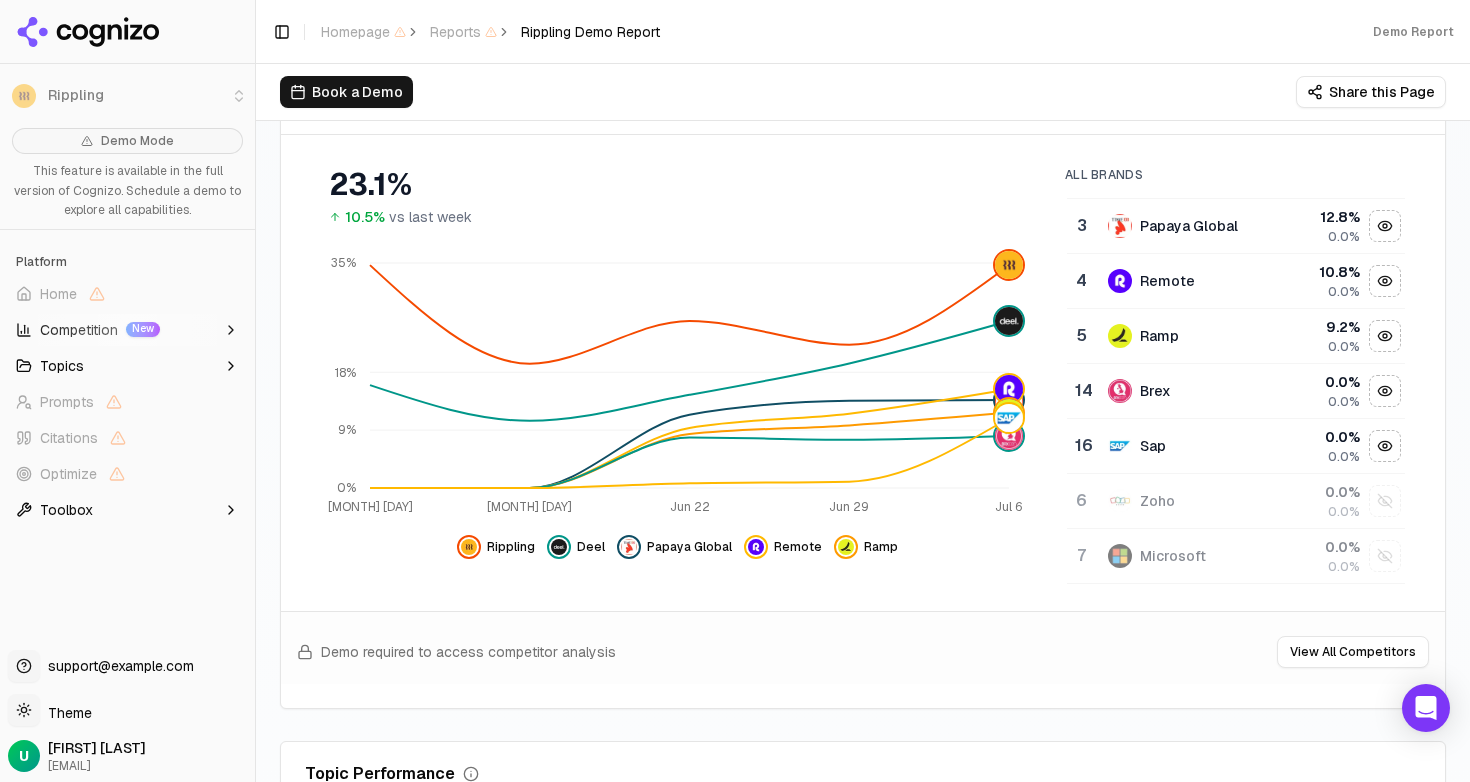 scroll, scrollTop: 0, scrollLeft: 0, axis: both 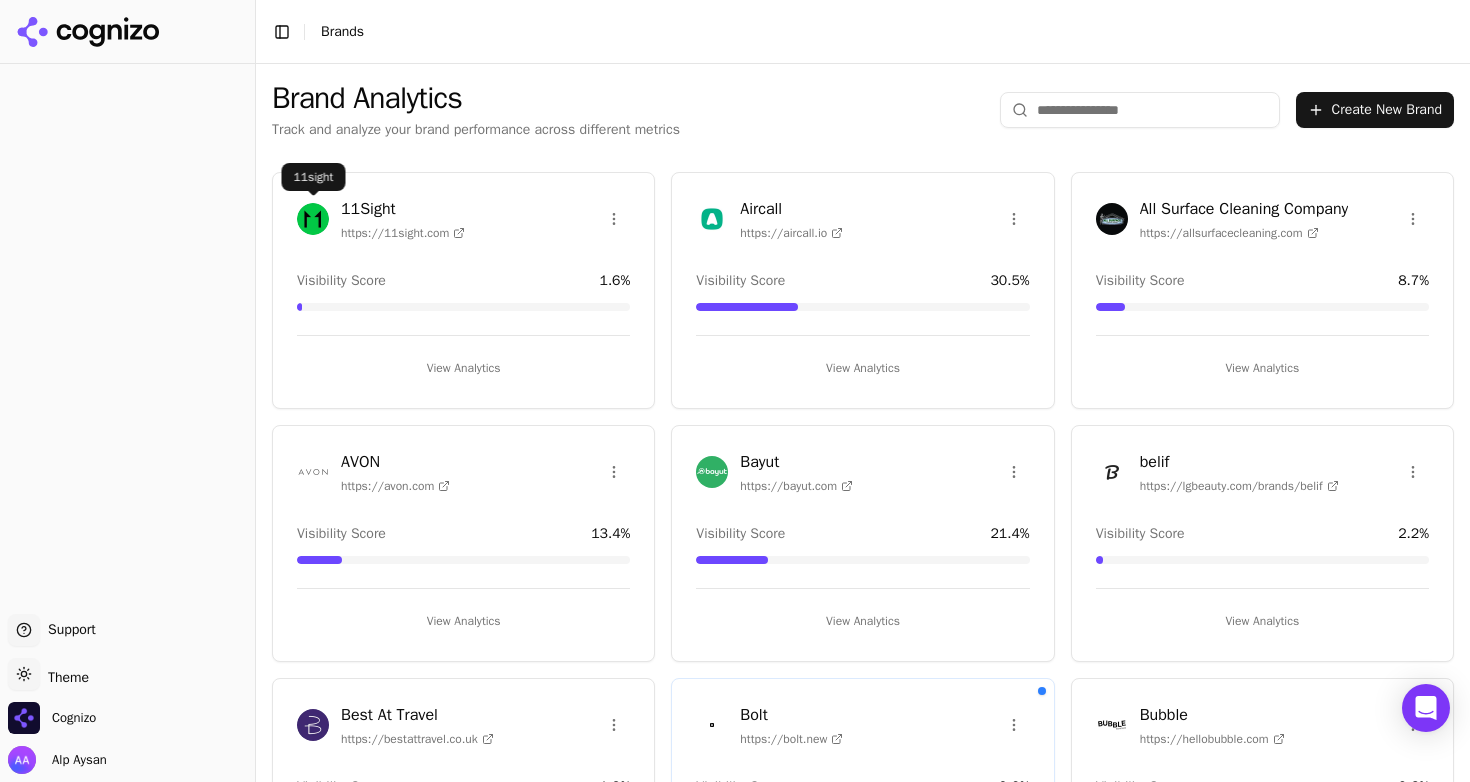 click at bounding box center [313, 219] 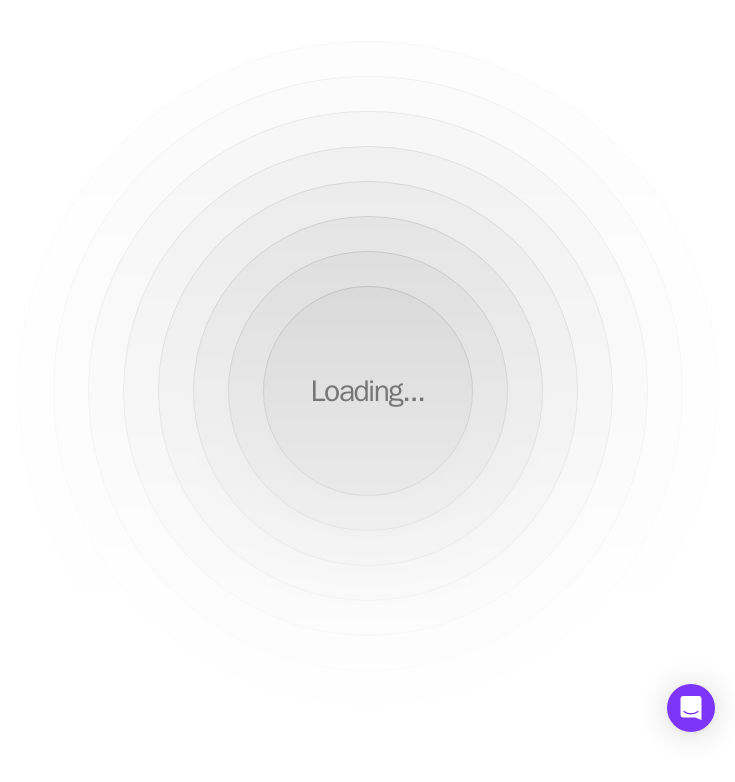 scroll, scrollTop: 0, scrollLeft: 0, axis: both 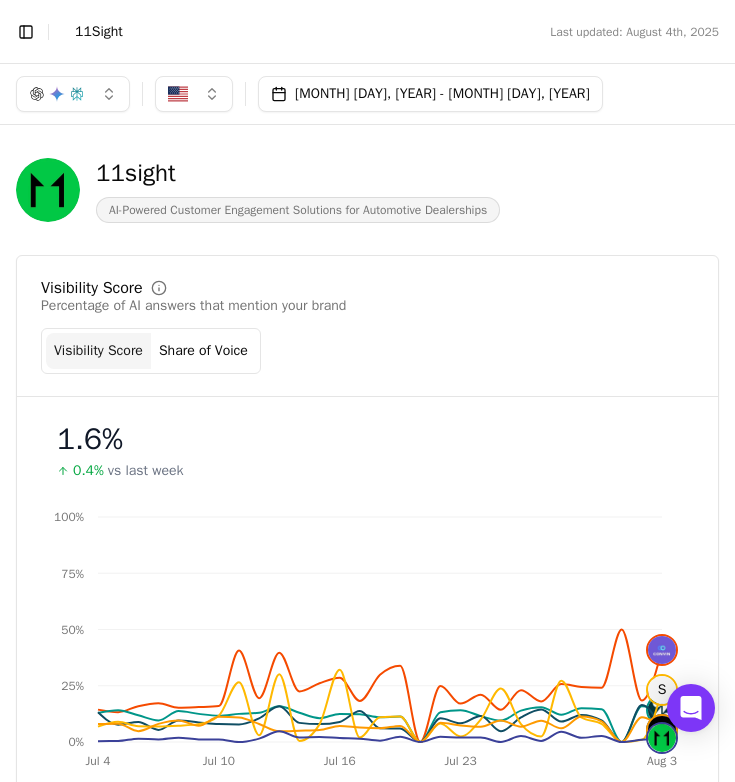 click on "11sight AI-Powered Customer Engagement Solutions for Automotive Dealerships" at bounding box center [367, 190] 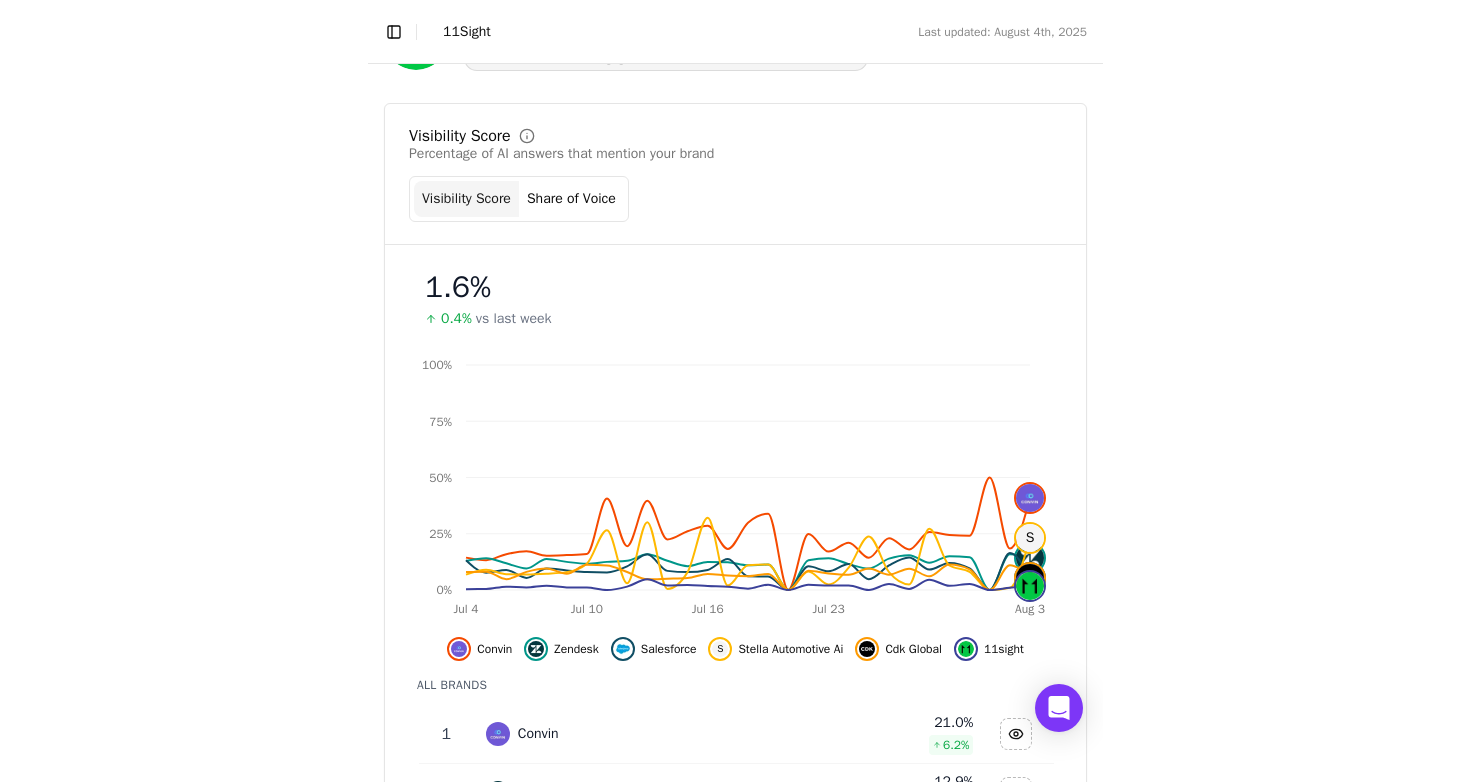 scroll, scrollTop: 189, scrollLeft: 0, axis: vertical 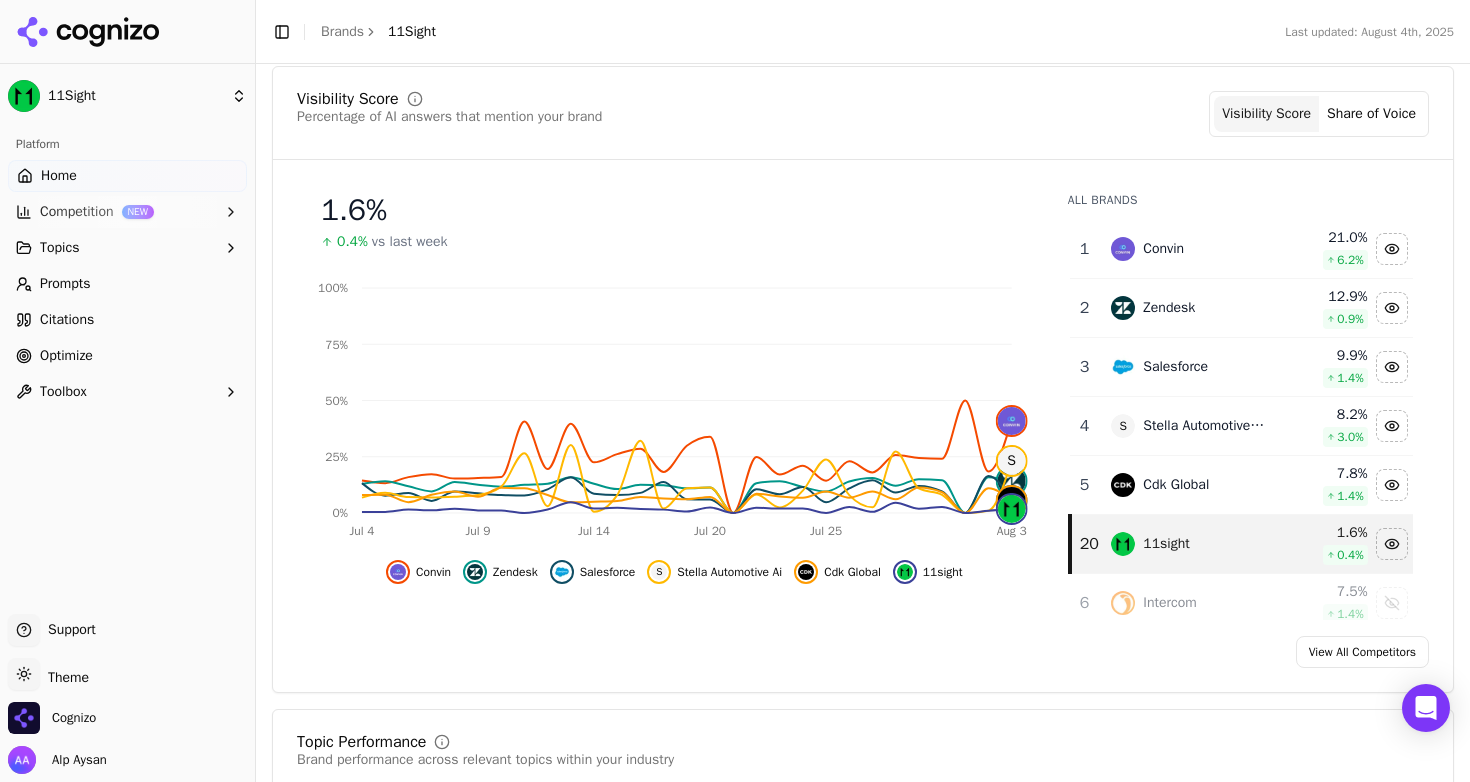 click on "Visibility Score Percentage of AI answers that mention your brand Visibility Score Share of Voice 1.6 % 0.4% vs last week Jul 4 Jul 9 Jul 14 Jul 20 Jul 25 Aug 3 0% 25% 50% 75% 100% S Convin Zendesk Salesforce S Stella Automotive Ai Cdk Global 11sight All Brands 1 Convin 21.0 % 6.2 % 2 Zendesk 12.9 % 0.9 % 3 Salesforce 9.9 % 1.4 % 4 S Stella Automotive Ai 8.2 % 3.0 % 5 Cdk Global 7.8 % 1.4 % 20 11sight 1.6 % 0.4 % 6 Intercom 7.5 % 1.4 % 7 Dealersocket 7.3 % 1.4 % 8 Xtime 7.1 % 1.7 % 9 Conversica 6.8 % 1.1 % 10 Impel 6.6 % 0.6 % 11 Stella Automotive 6.5 % 1.9 % 12 Freshdesk 6.5 % 1.7 % 13 Hubspot 6.4 % 0.6 % 14 C Convin Ai 6.2 % 3.4 % 15 Numa 5.1 % 0.3 % 16 Spyne 4.8 % 1.4 % 17 Tidio 4.6 % 0.4 % 18 Drift 3.0 % 0.6 % 19 Podium 2.6 % 0.0 % 21 Z Zoom Workplace 0.0 % 0.0% View All Competitors" at bounding box center [863, 379] 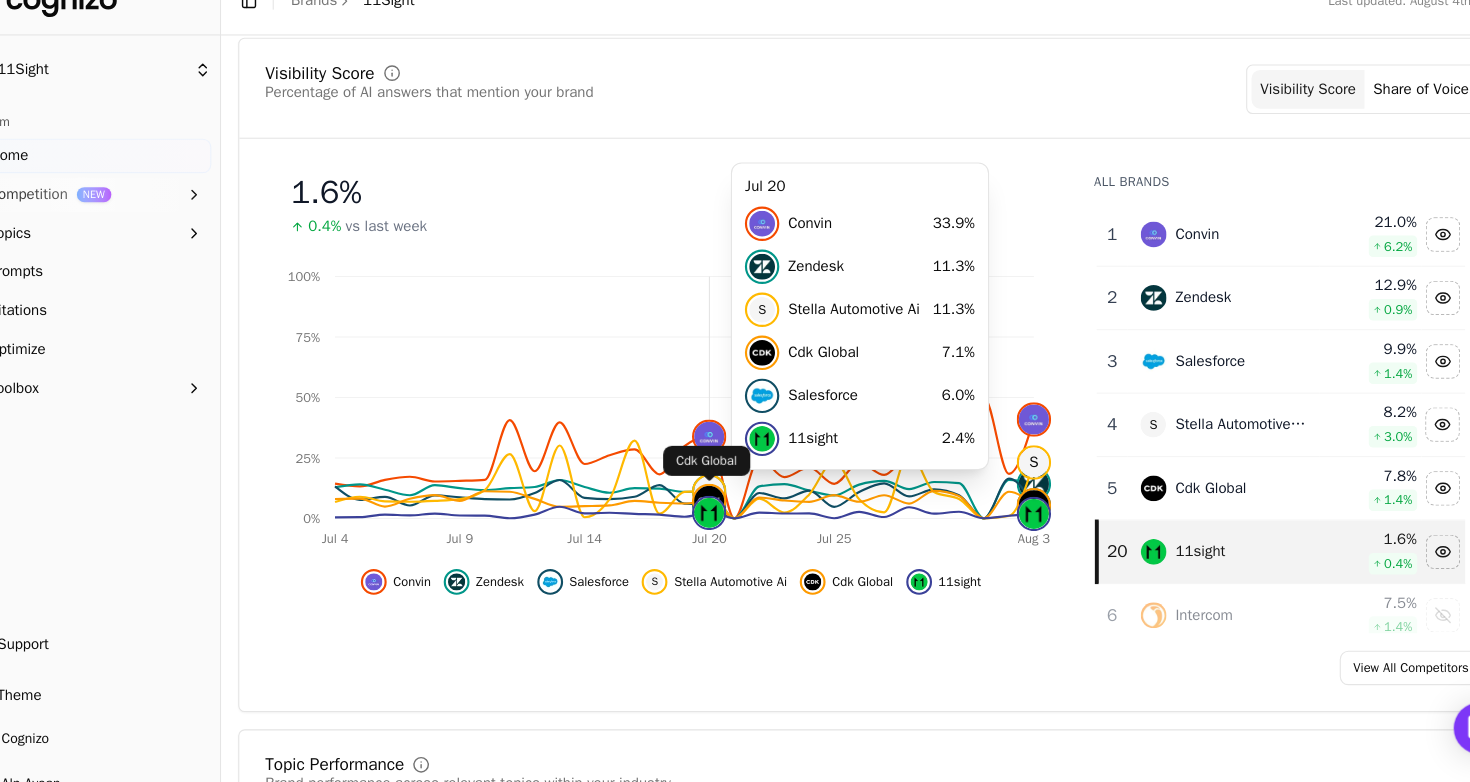 drag, startPoint x: 710, startPoint y: 457, endPoint x: 709, endPoint y: 516, distance: 59.008472 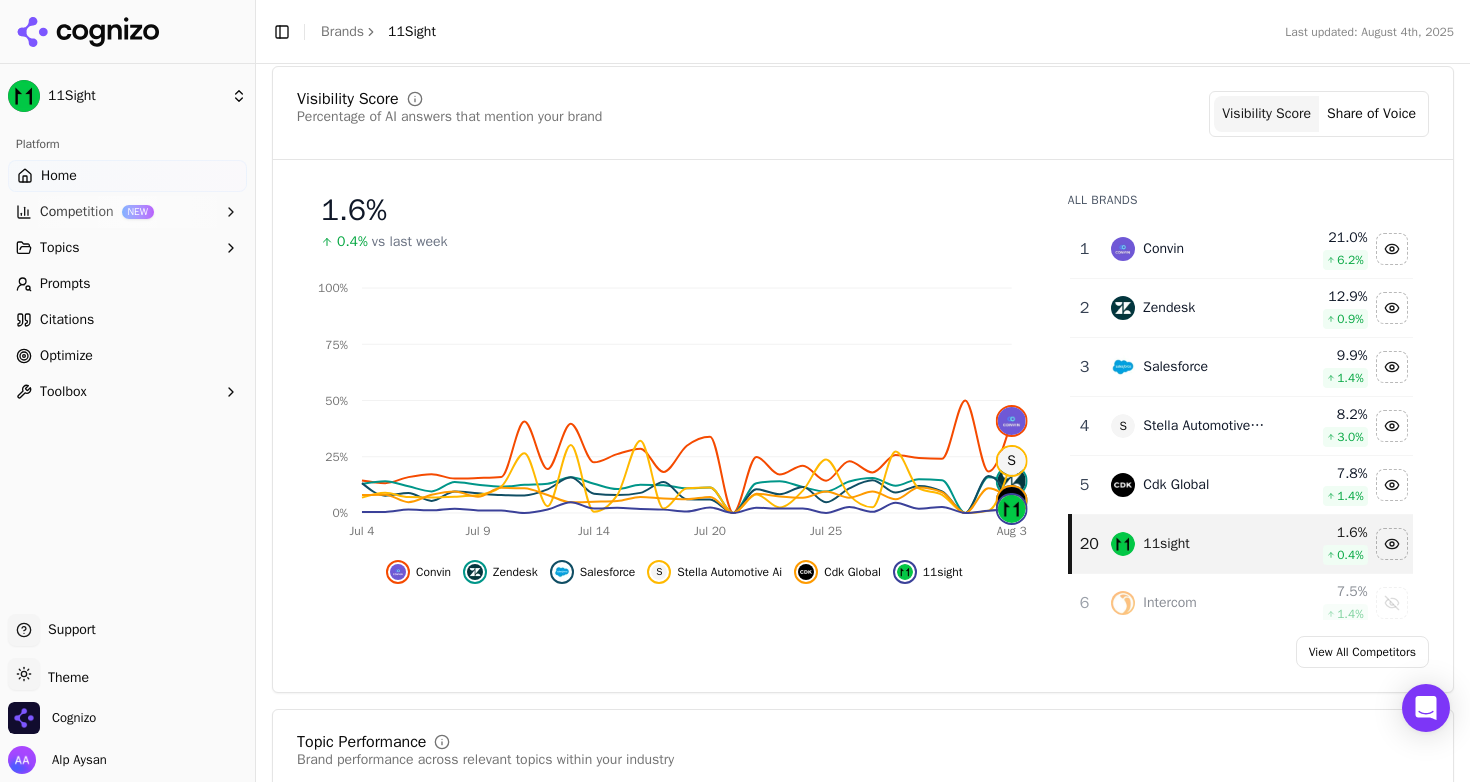 click on "1.6 %" at bounding box center [674, 210] 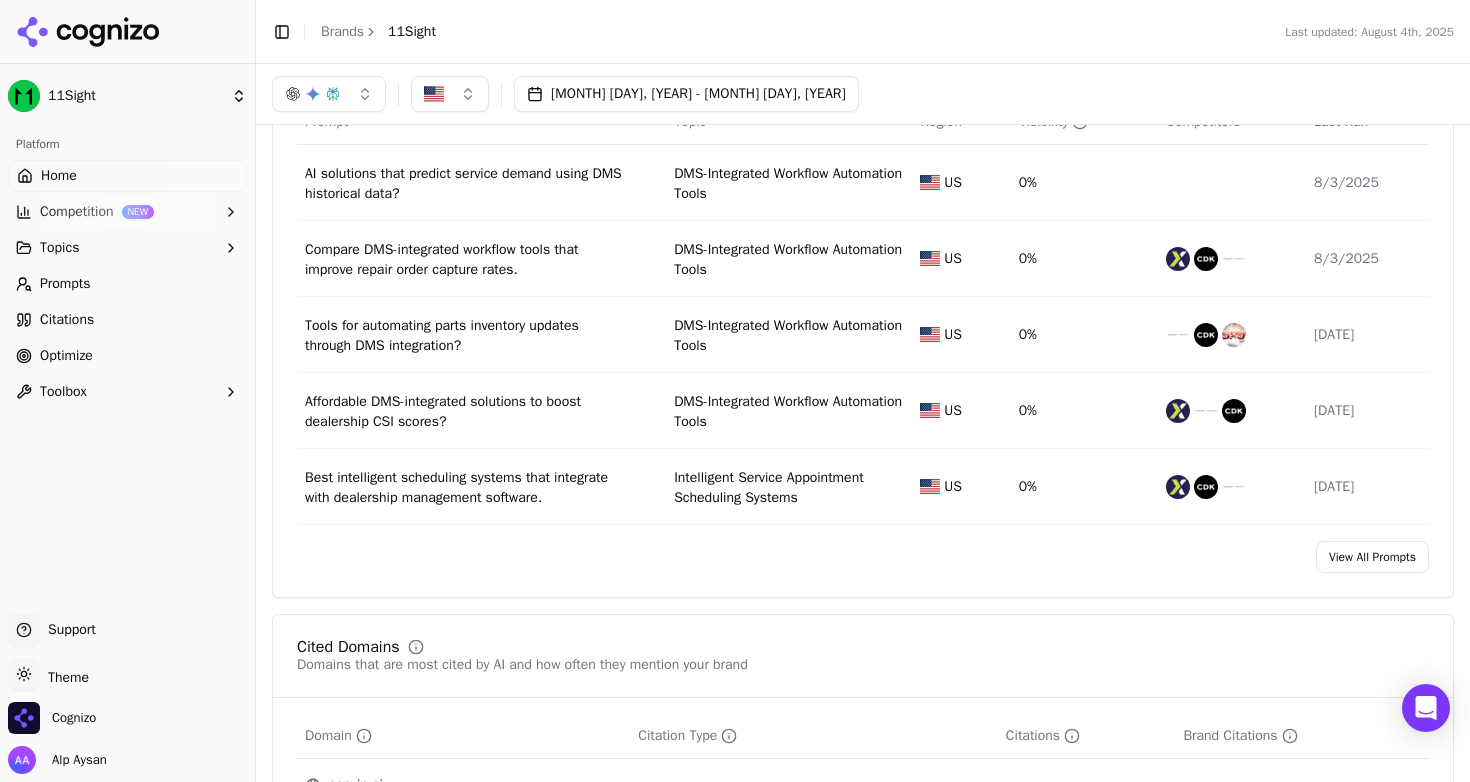 scroll, scrollTop: 1151, scrollLeft: 0, axis: vertical 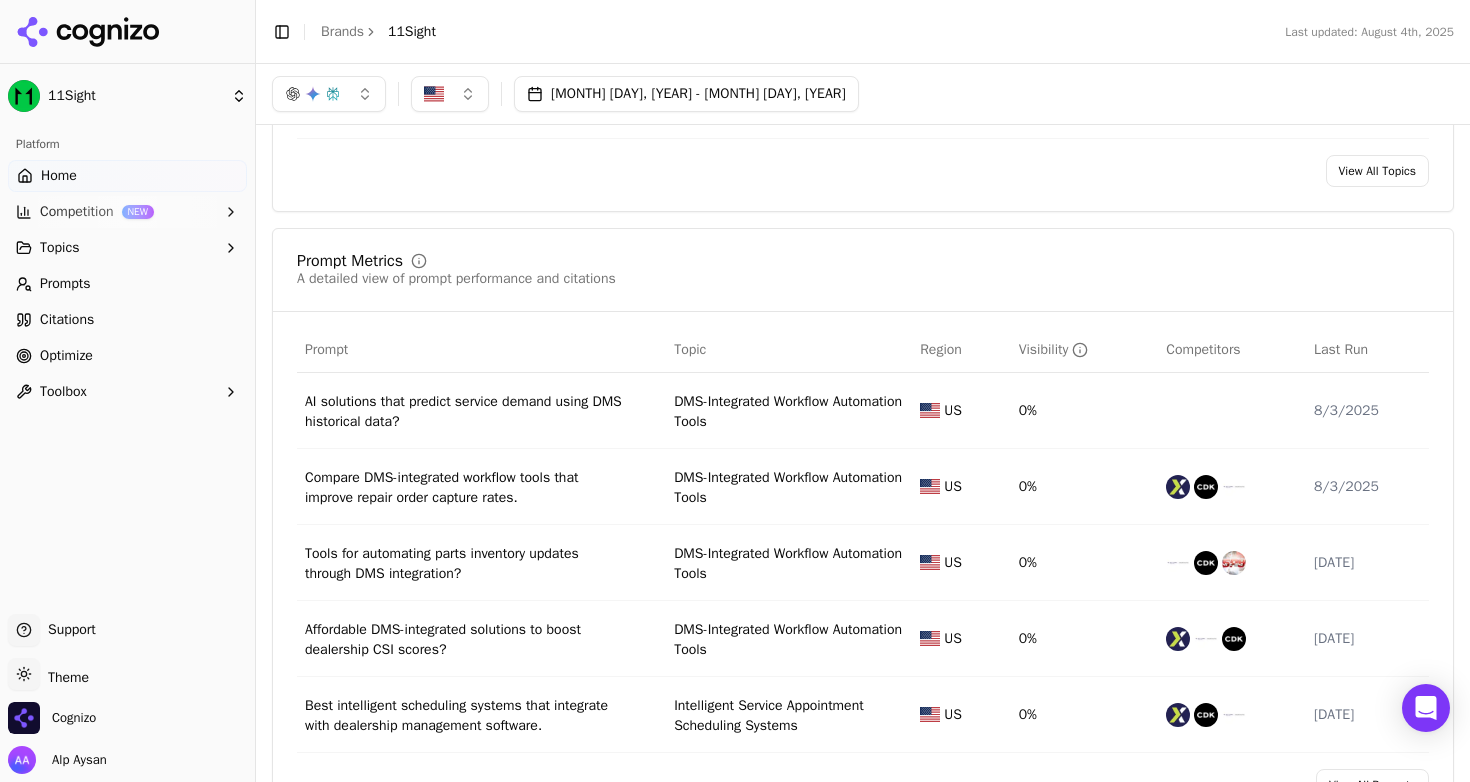 click on "Competition NEW" at bounding box center (127, 212) 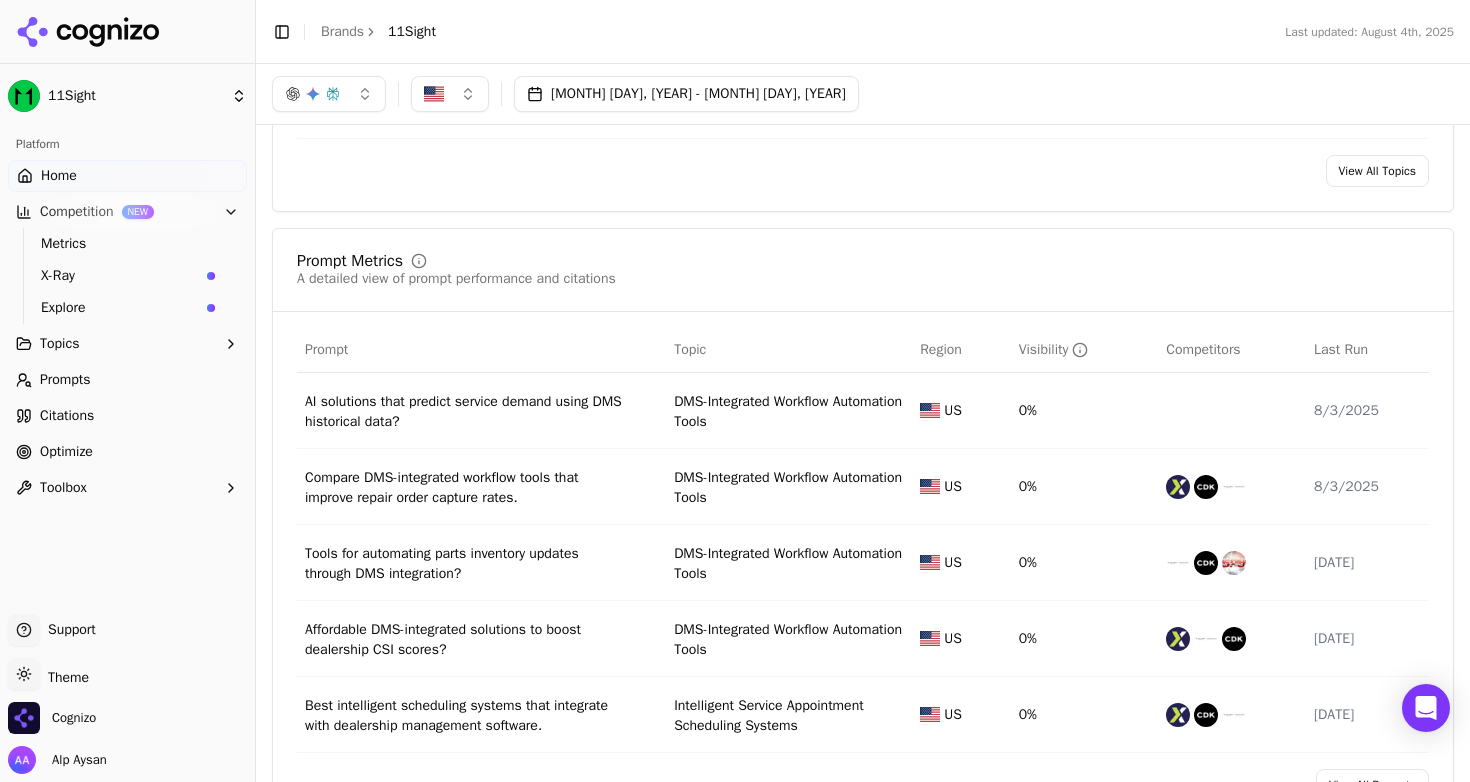 click on "Metrics" at bounding box center (128, 244) 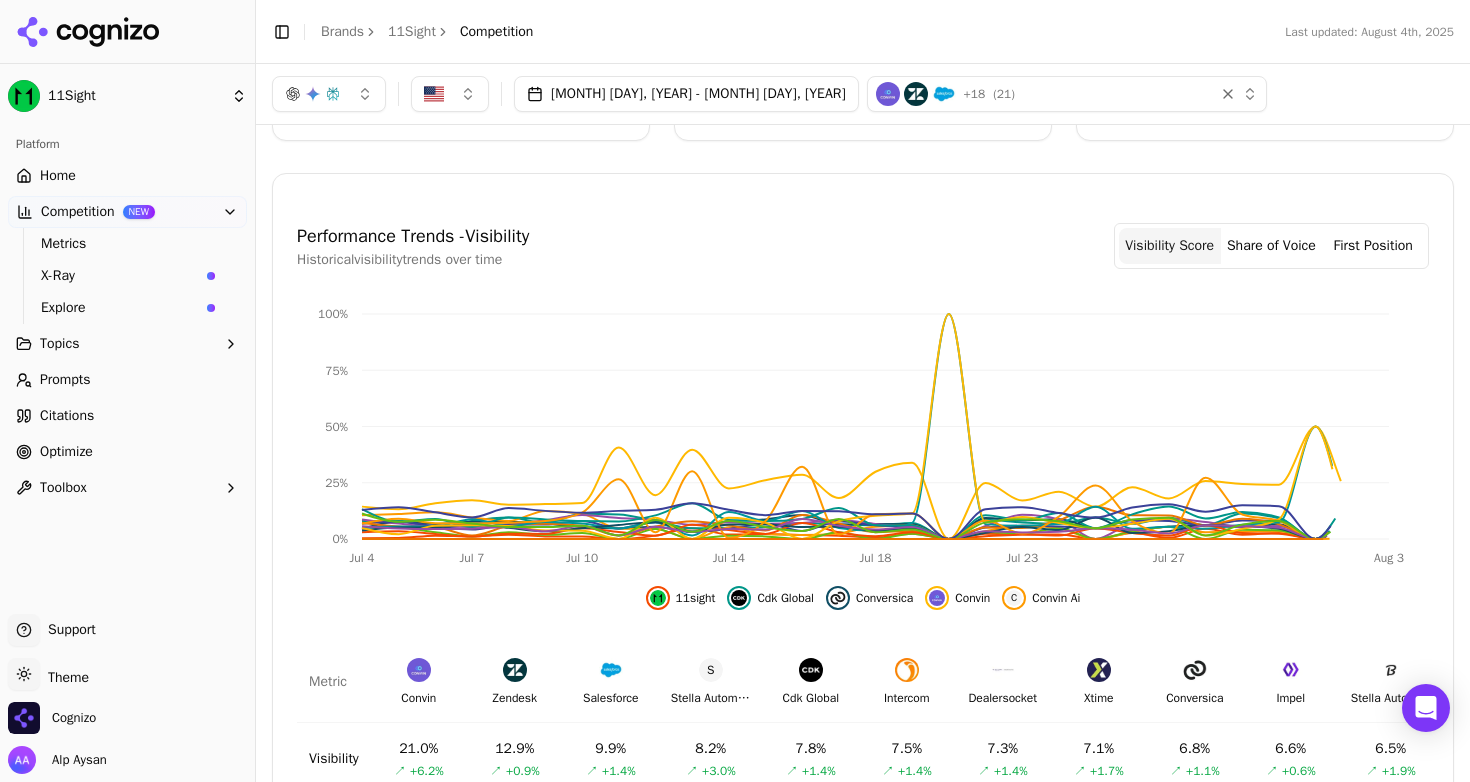 scroll, scrollTop: 367, scrollLeft: 0, axis: vertical 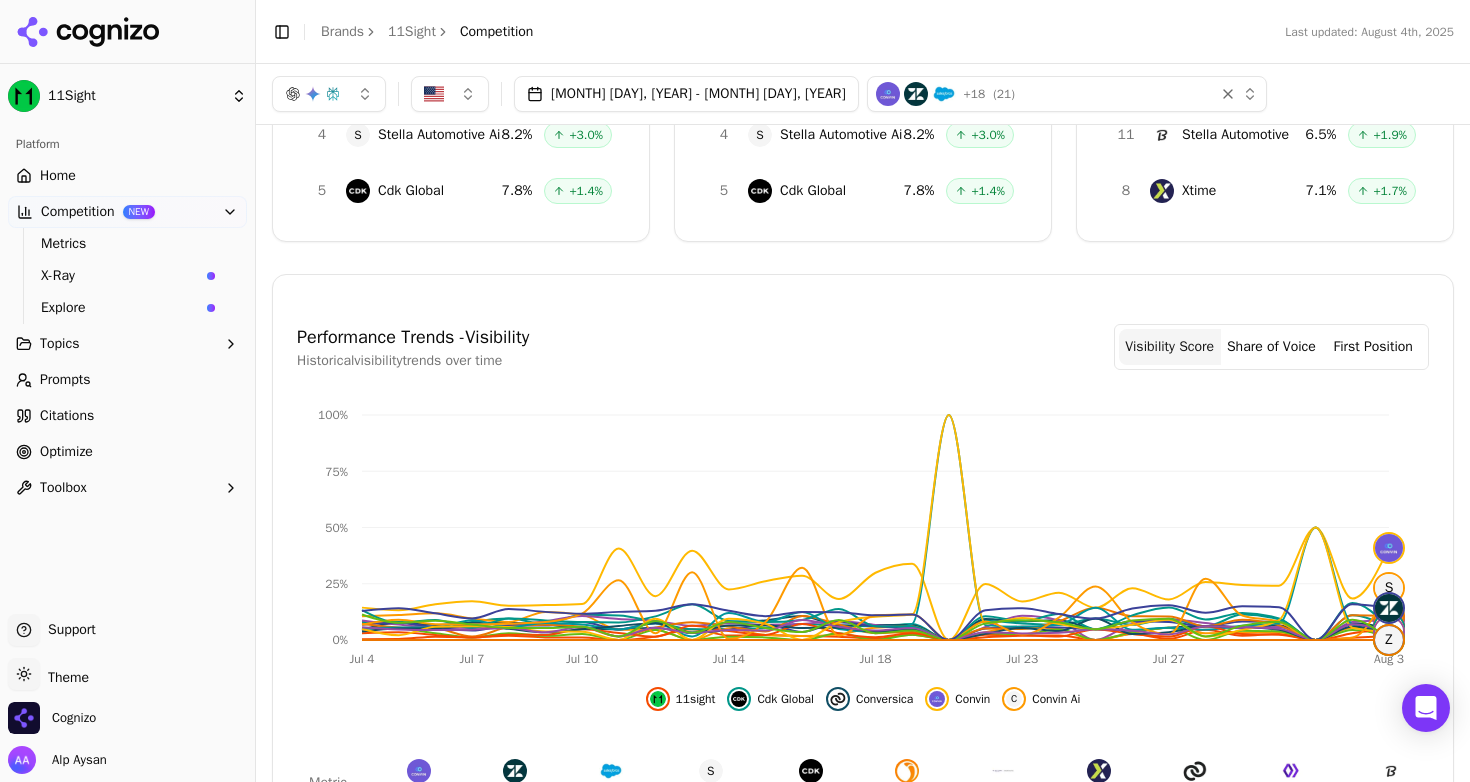 click on "Share of Voice" at bounding box center [1272, 347] 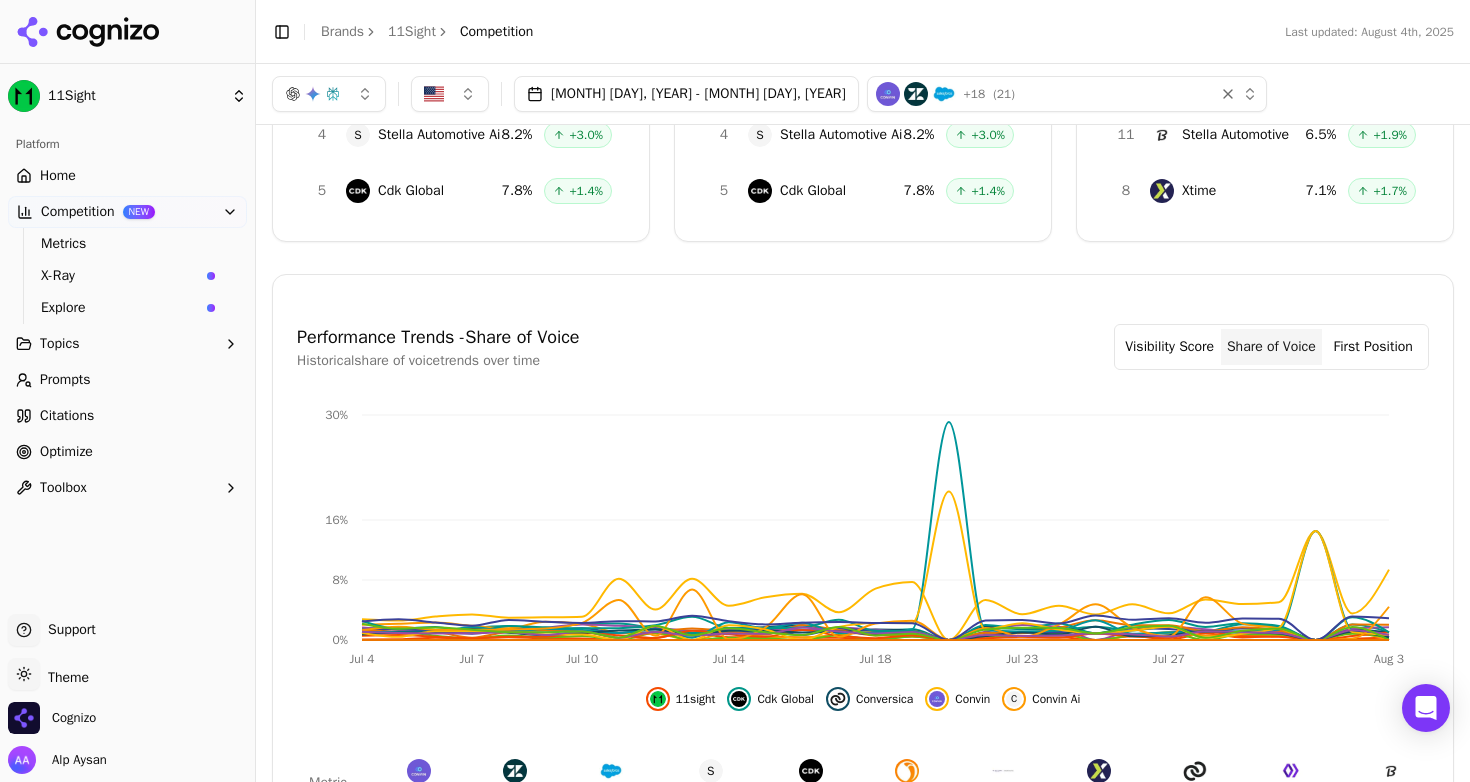 click on "Visibility Score" at bounding box center [1170, 347] 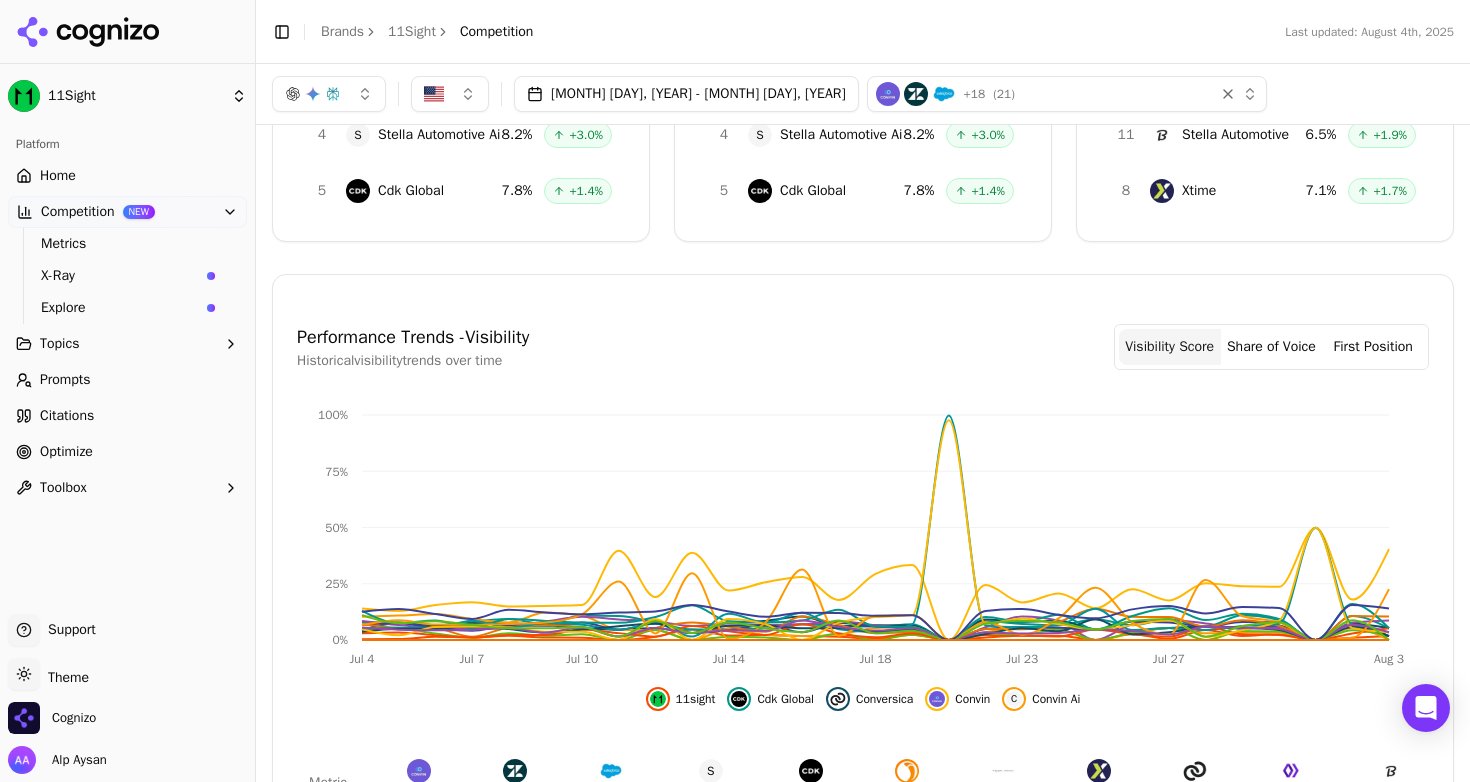 click on "Share of Voice" at bounding box center (1272, 347) 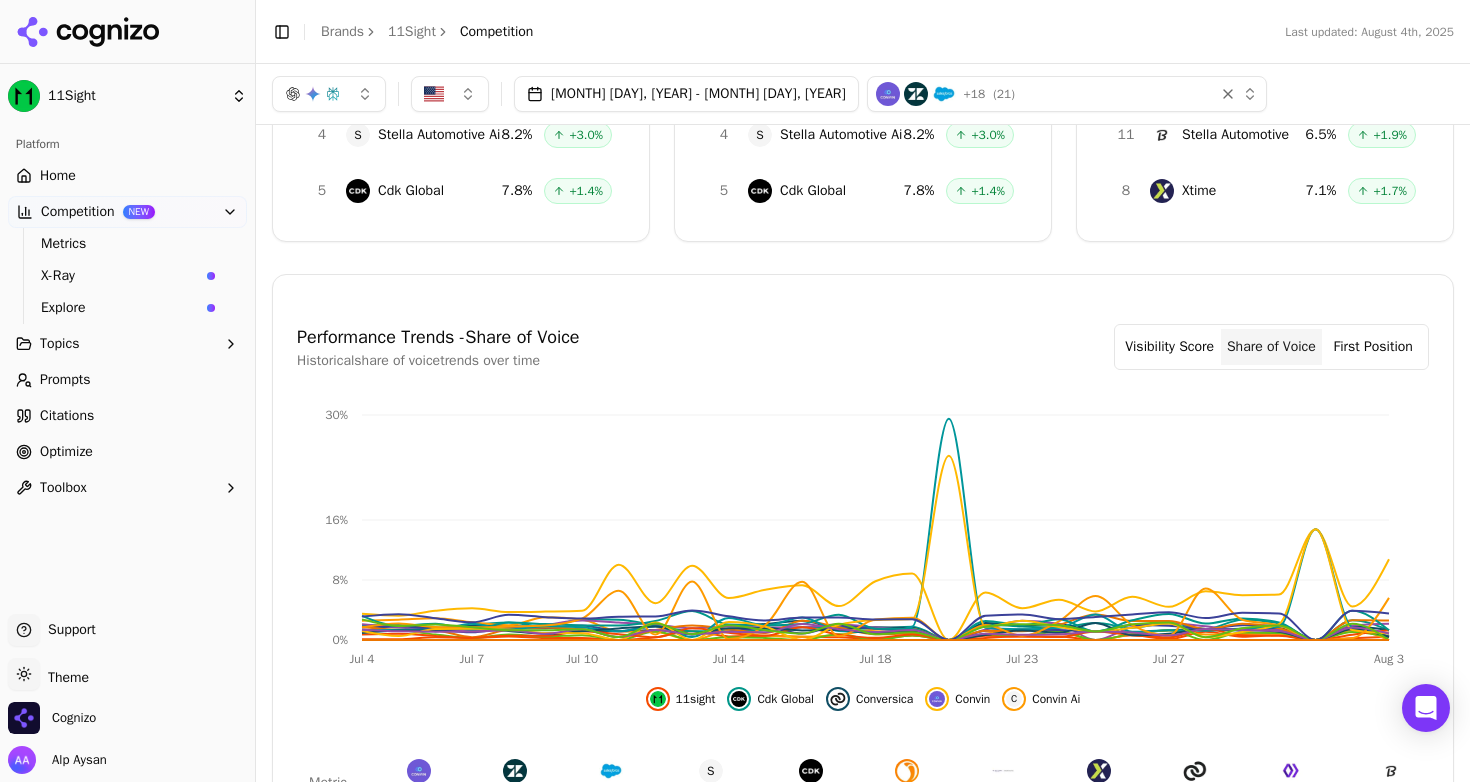 click on "First Position" at bounding box center [1373, 347] 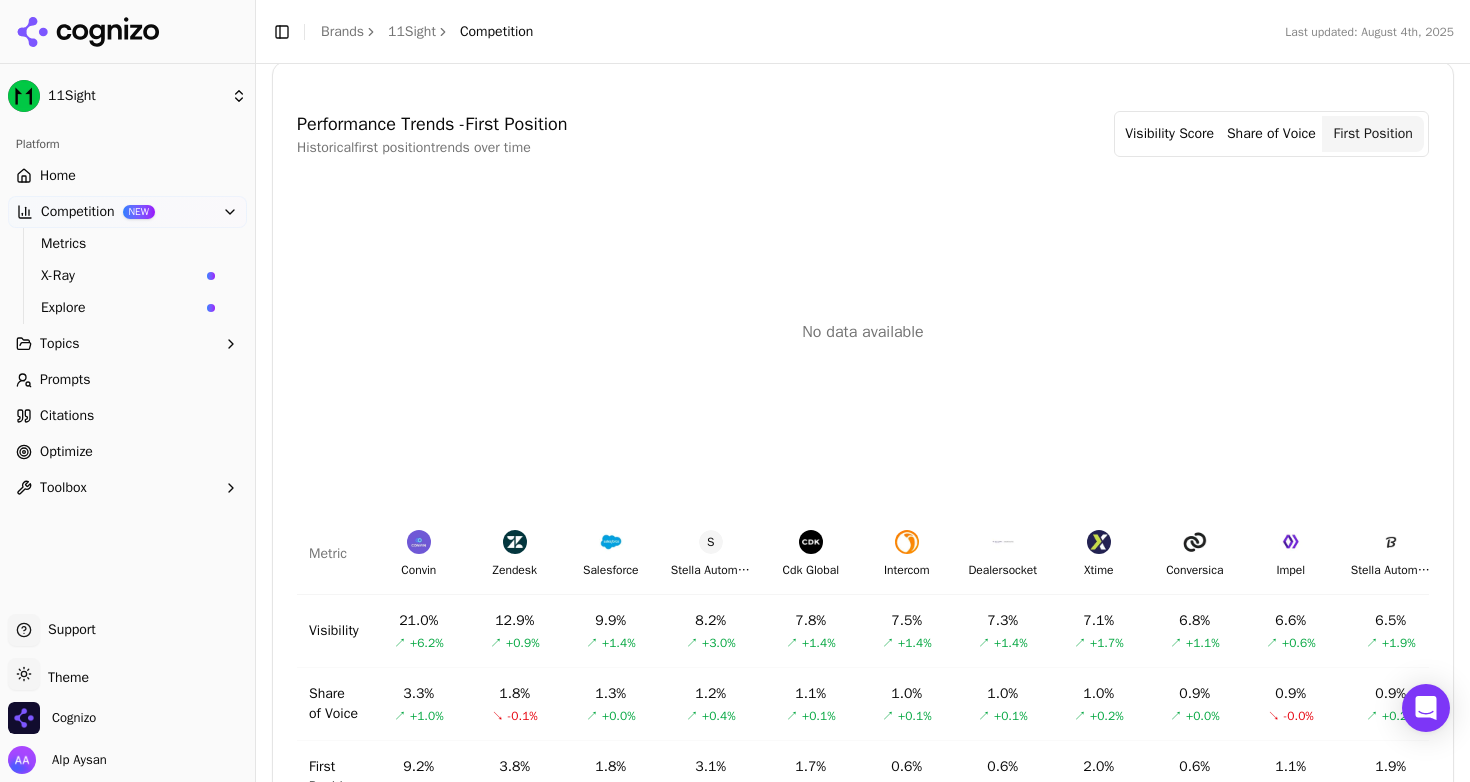 scroll, scrollTop: 690, scrollLeft: 0, axis: vertical 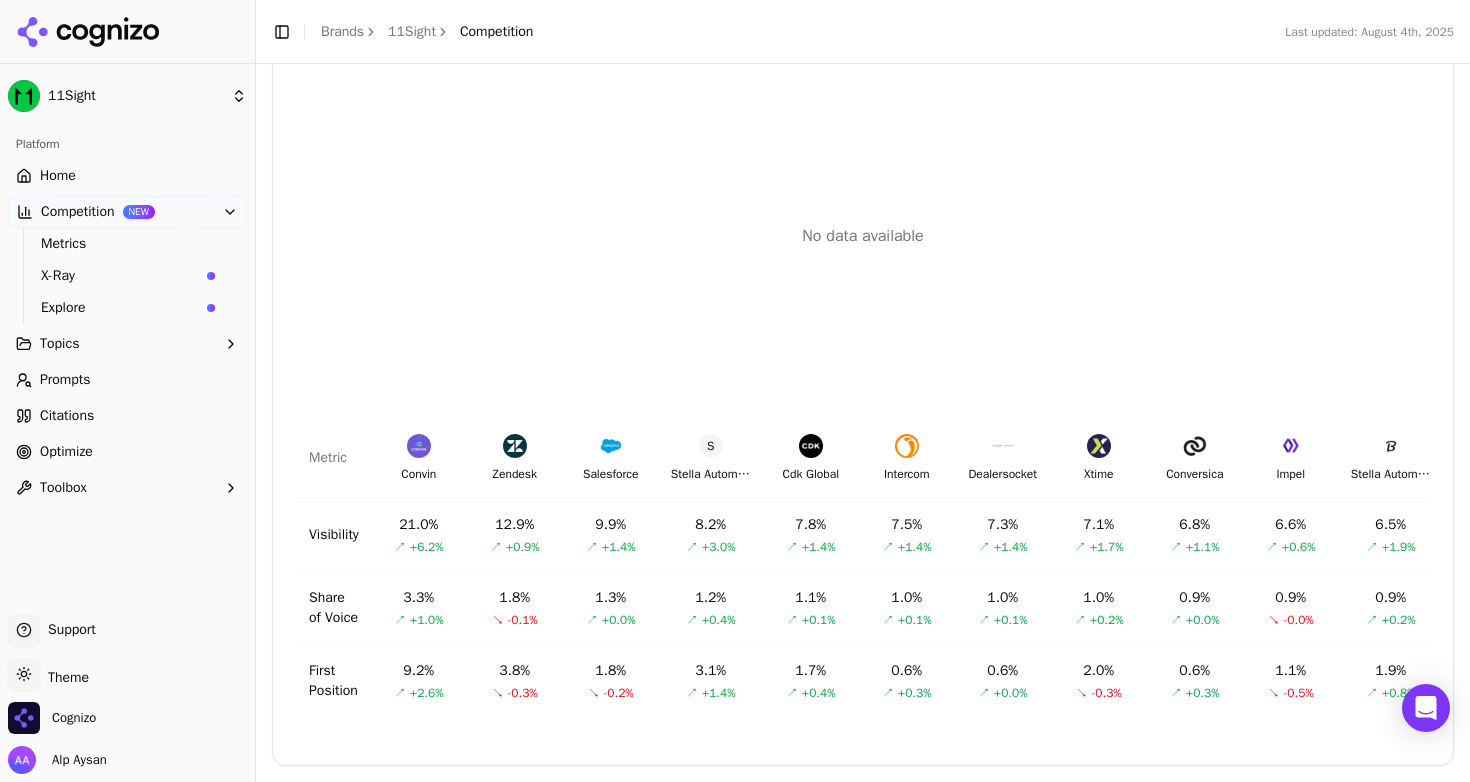 click on "Home" at bounding box center (127, 176) 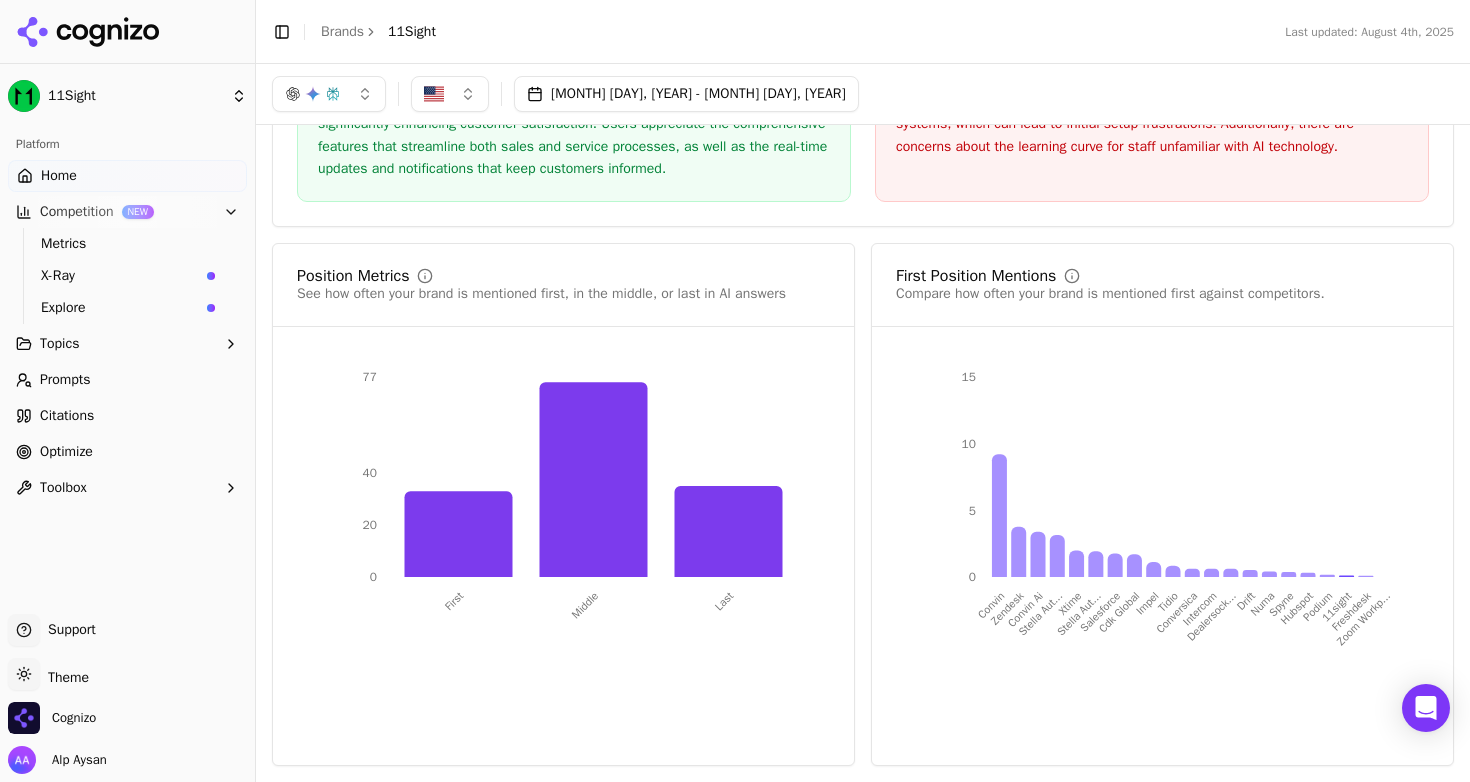 scroll, scrollTop: 1852, scrollLeft: 0, axis: vertical 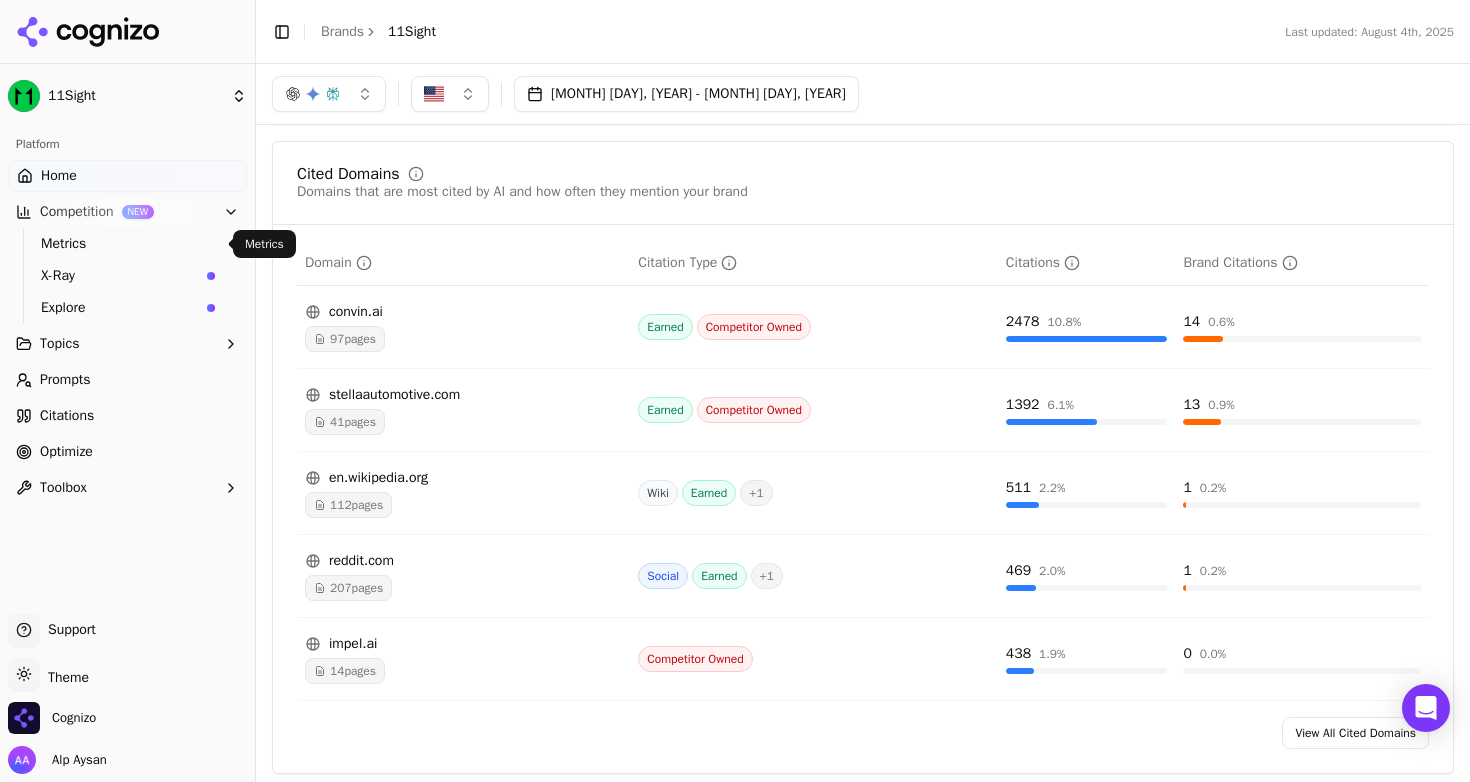 click on "Metrics" at bounding box center [128, 244] 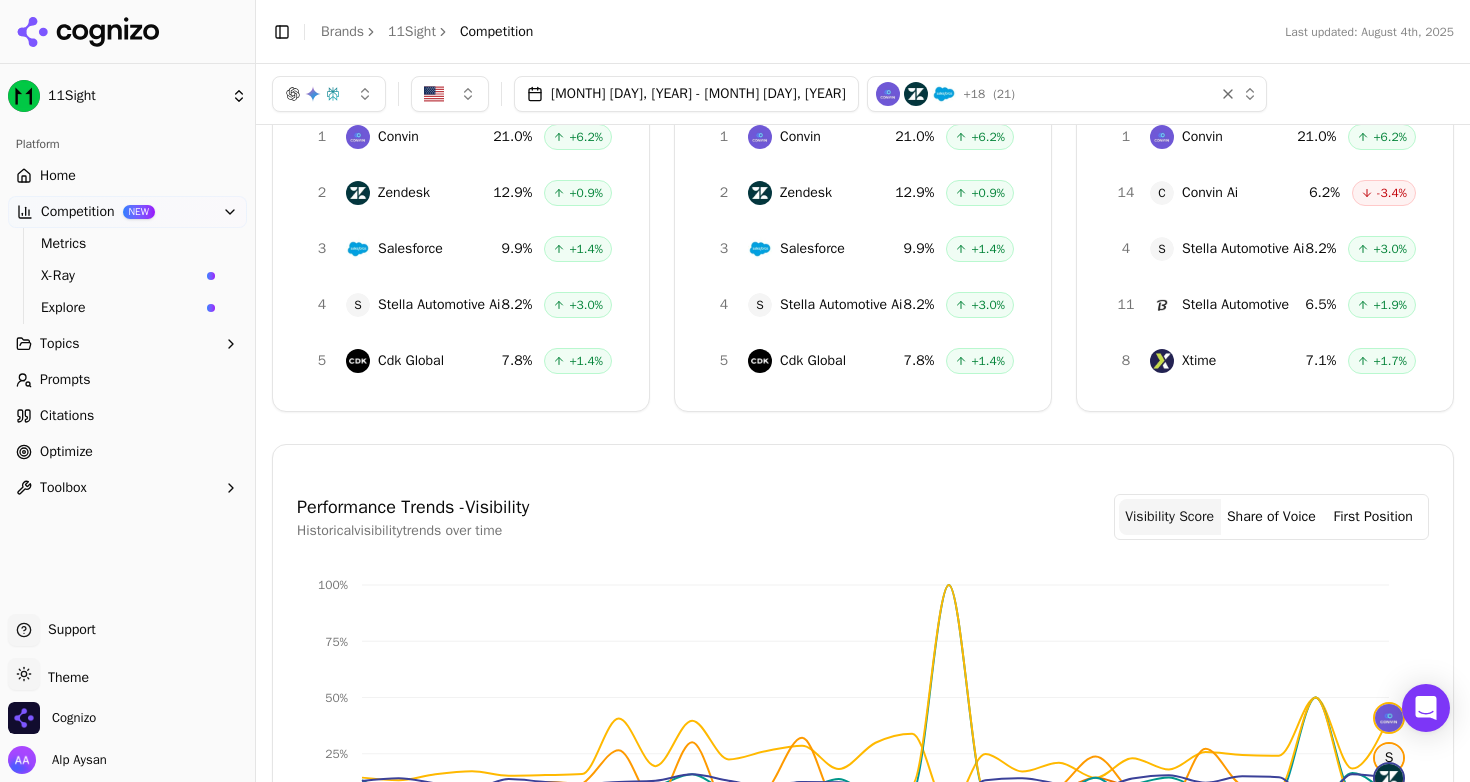 scroll, scrollTop: 188, scrollLeft: 0, axis: vertical 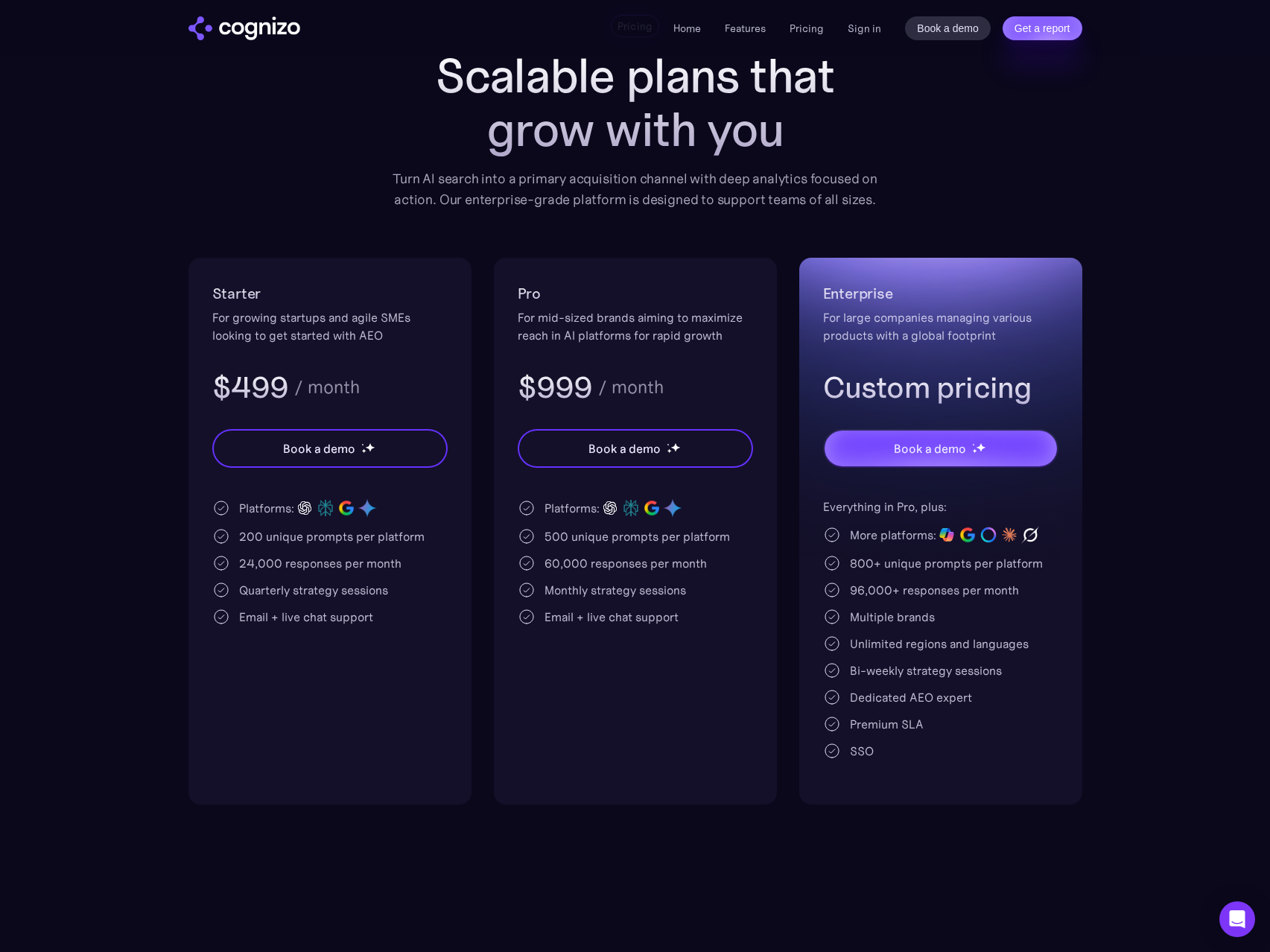 click on "Starter For growing startups and agile SMEs looking to get started with AEO $499 / month Book a demo Platforms: 200 unique prompts per platform 24,000 responses per month Quarterly strategy sessions Email + live chat support" at bounding box center [330, 531] 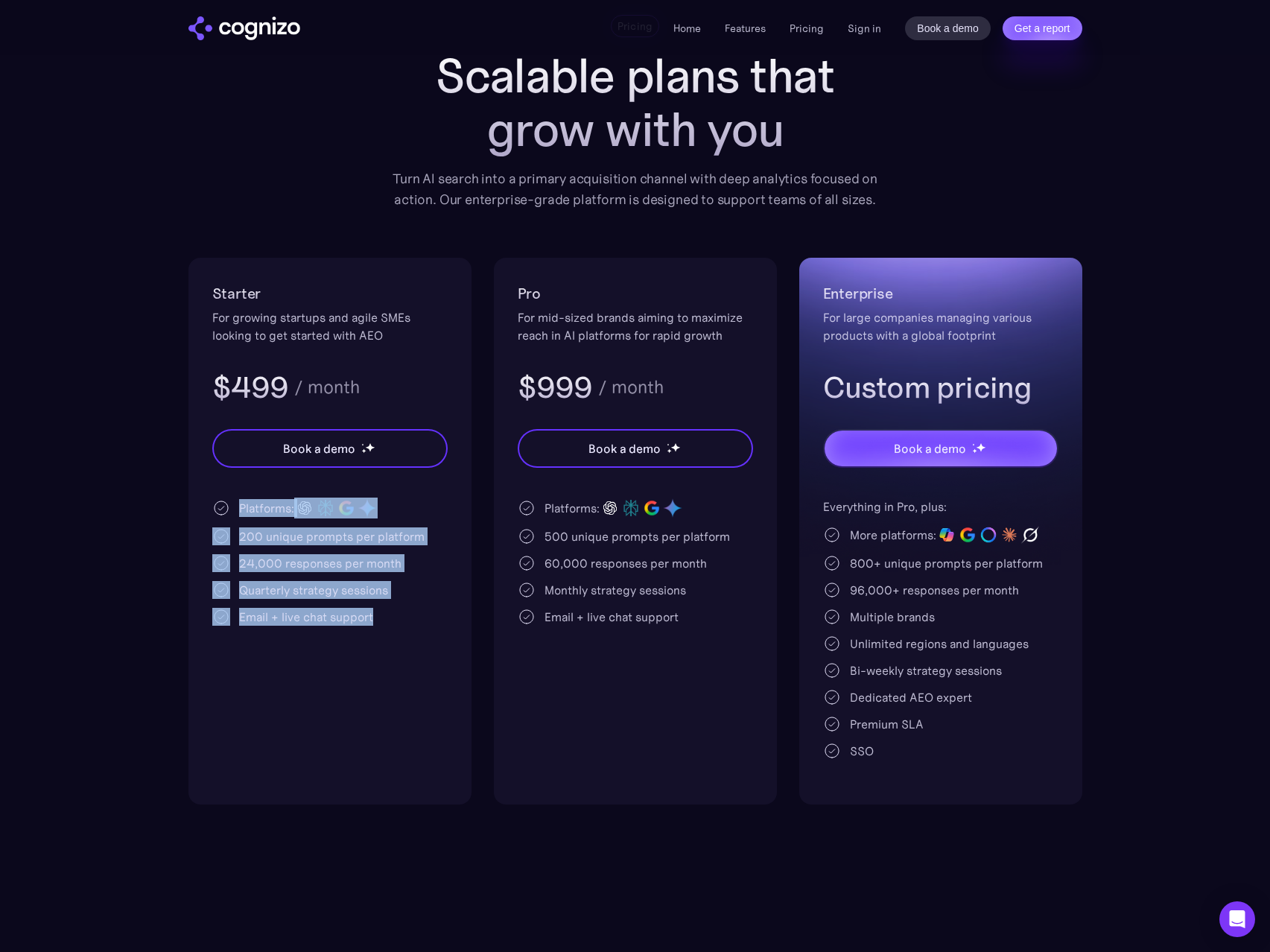 drag, startPoint x: 399, startPoint y: 637, endPoint x: 293, endPoint y: 514, distance: 162.37303 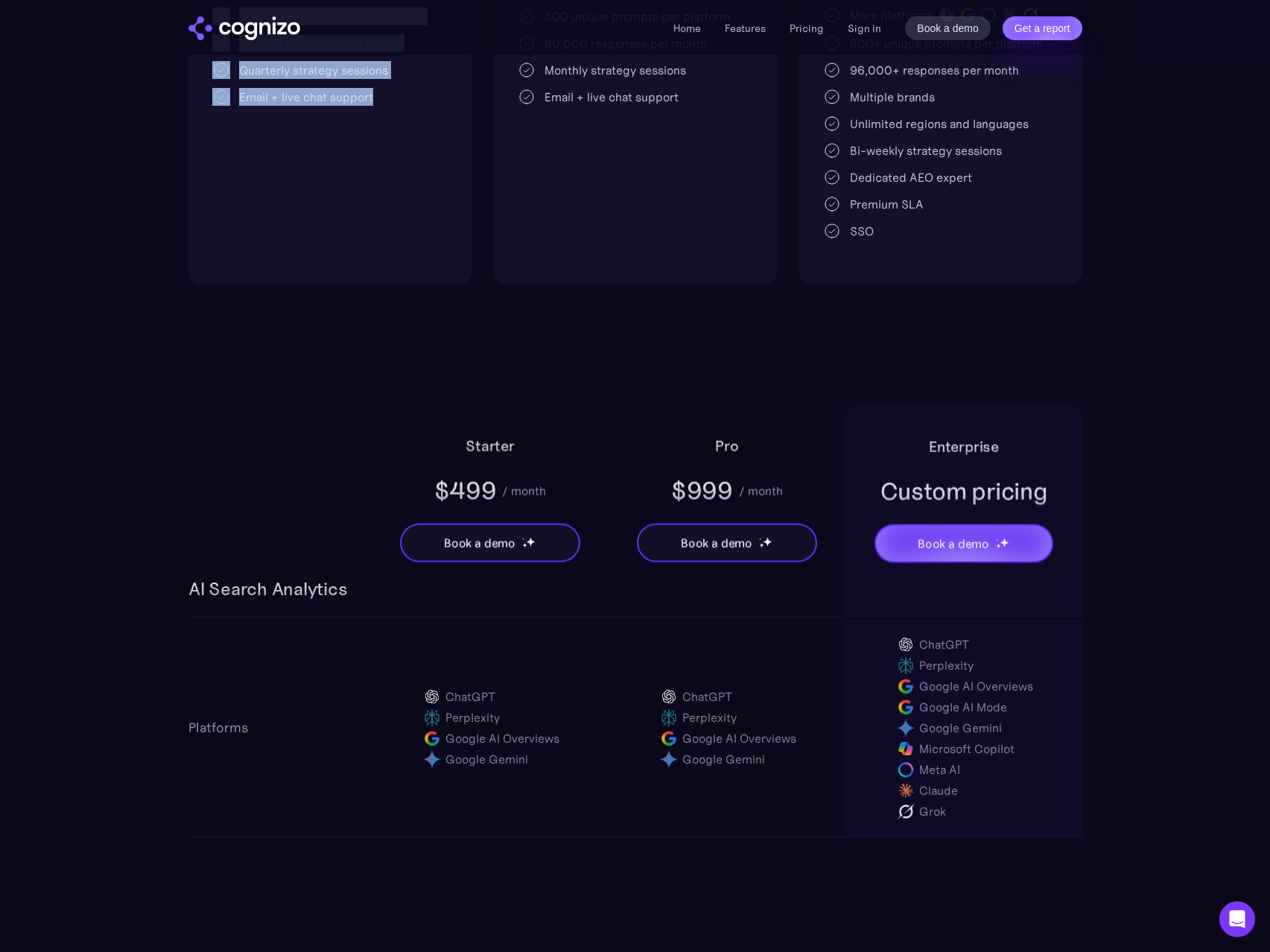 scroll, scrollTop: 906, scrollLeft: 0, axis: vertical 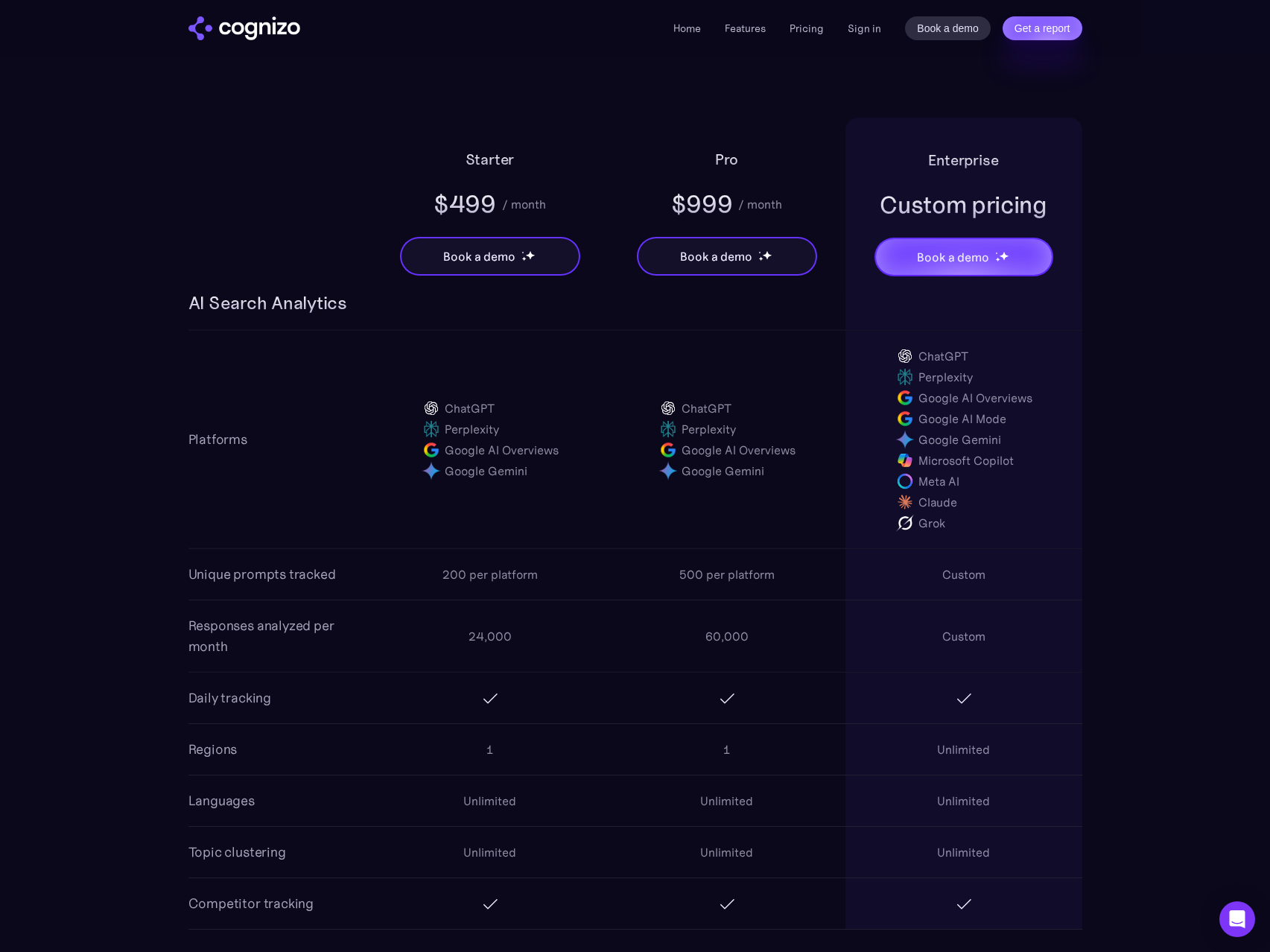 click on "200 per platform" at bounding box center (490, 574) 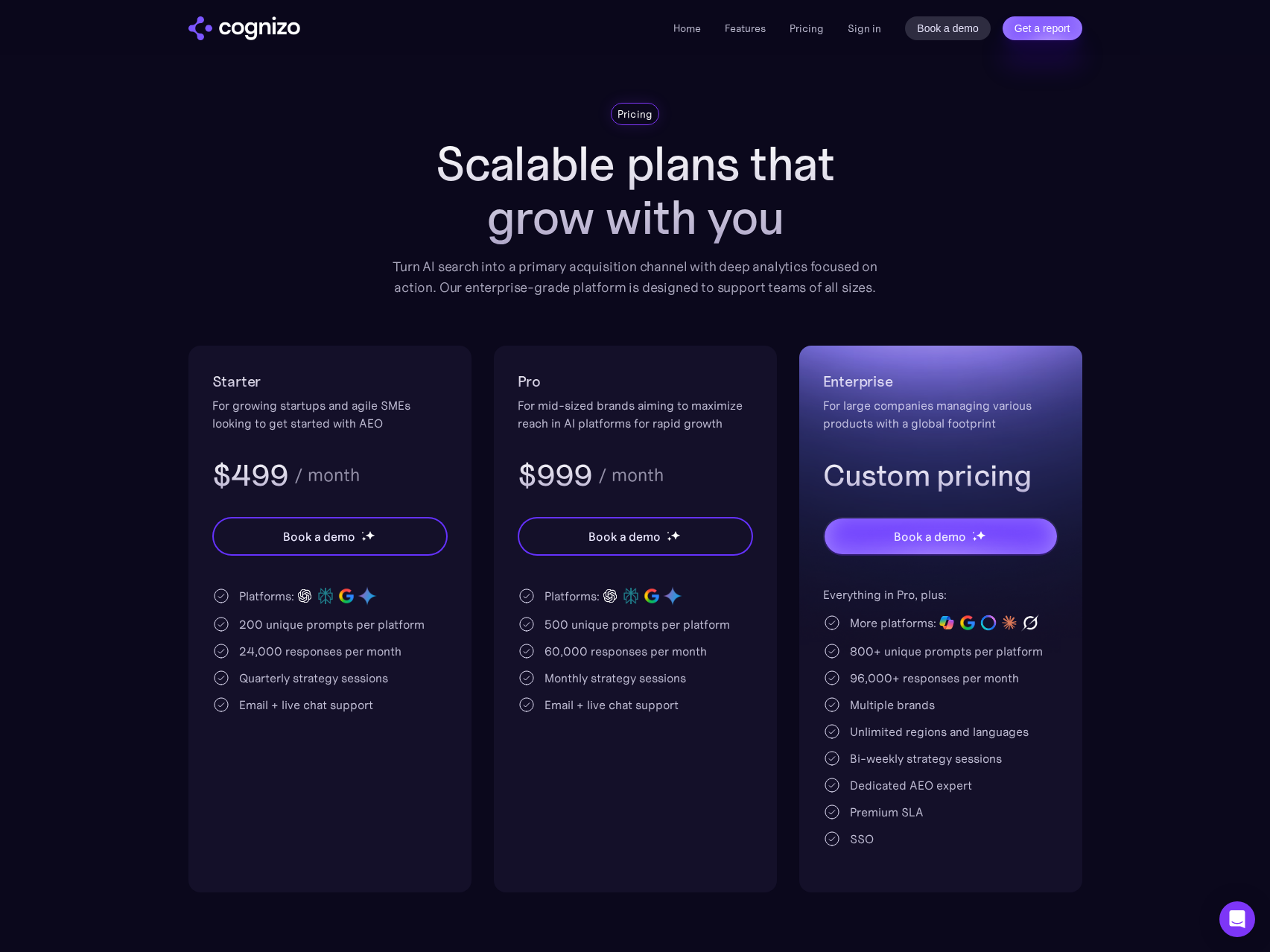 scroll, scrollTop: 0, scrollLeft: 0, axis: both 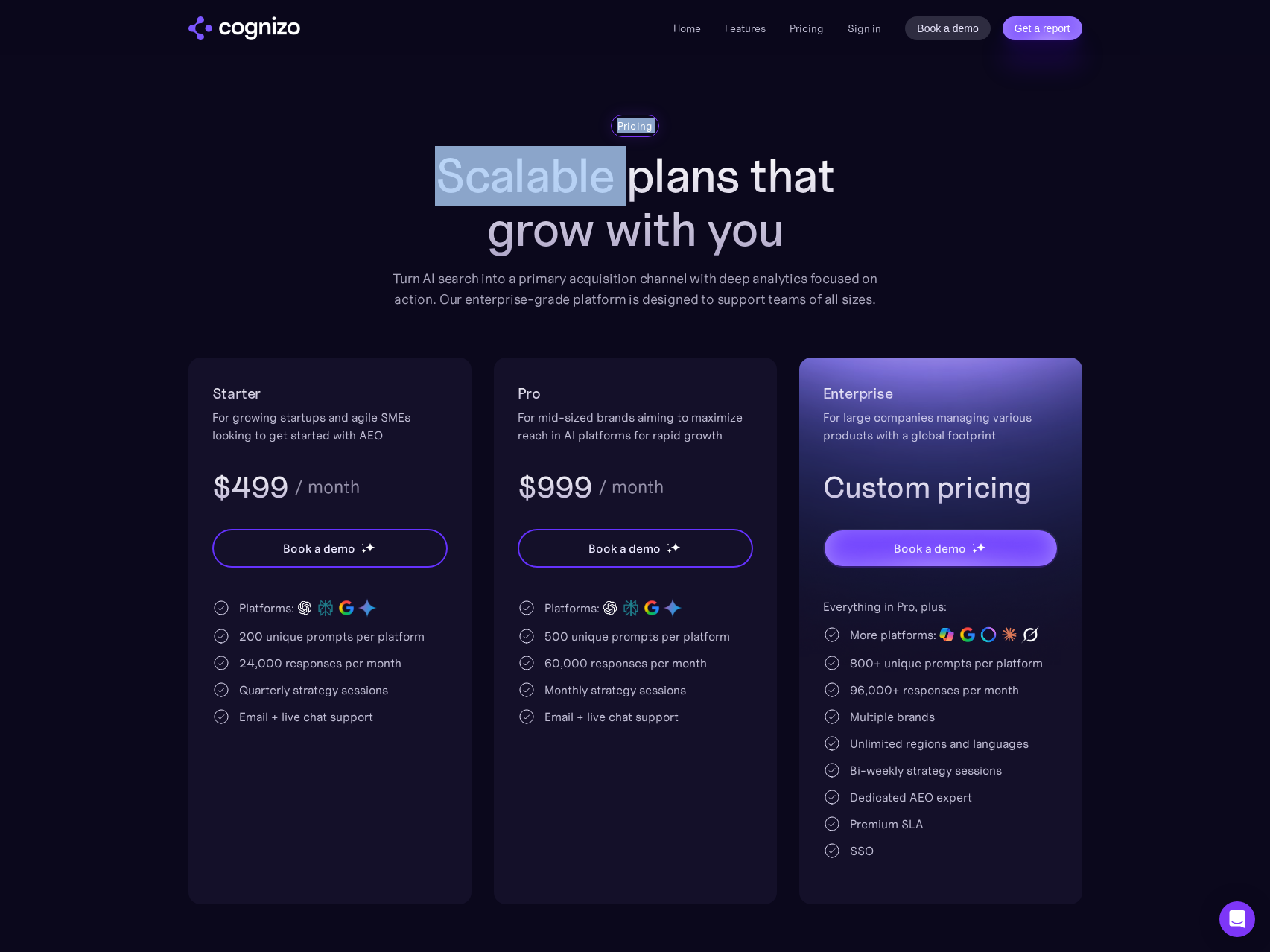 drag, startPoint x: 609, startPoint y: 121, endPoint x: 635, endPoint y: 170, distance: 55.4707 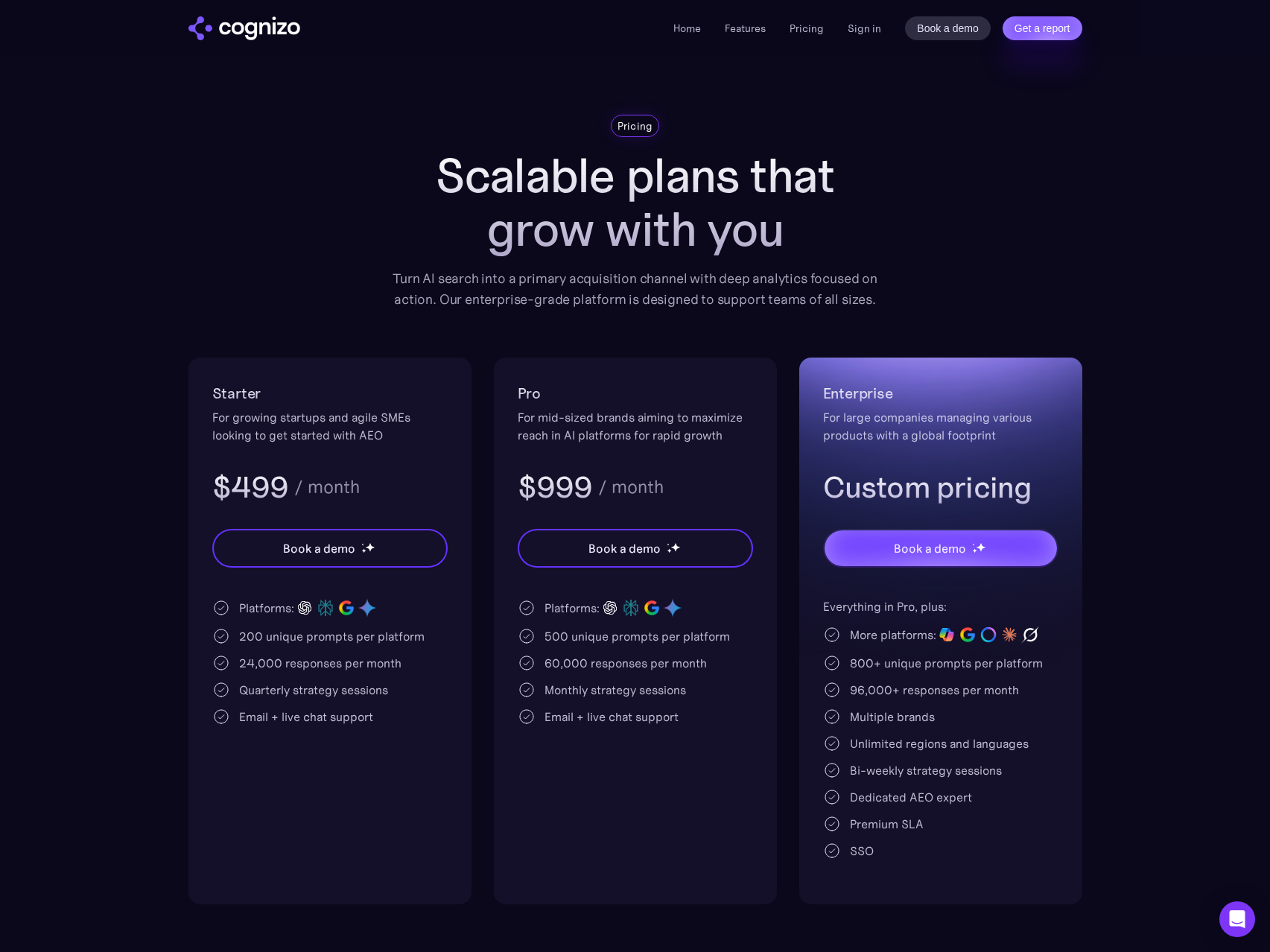 click on "Scalable plans that grow with you" at bounding box center [635, 203] 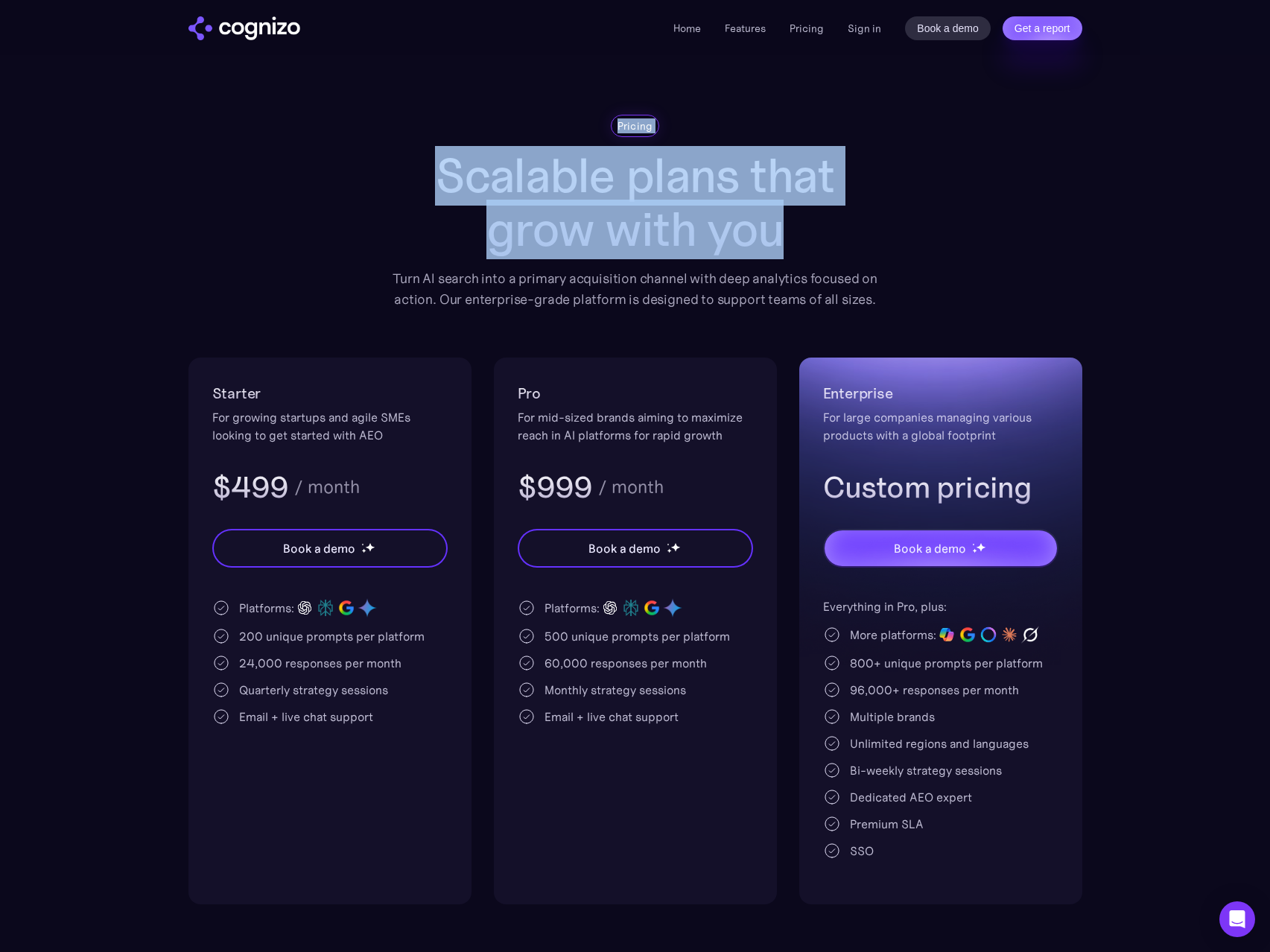 drag, startPoint x: 710, startPoint y: 205, endPoint x: 490, endPoint y: 126, distance: 233.7541 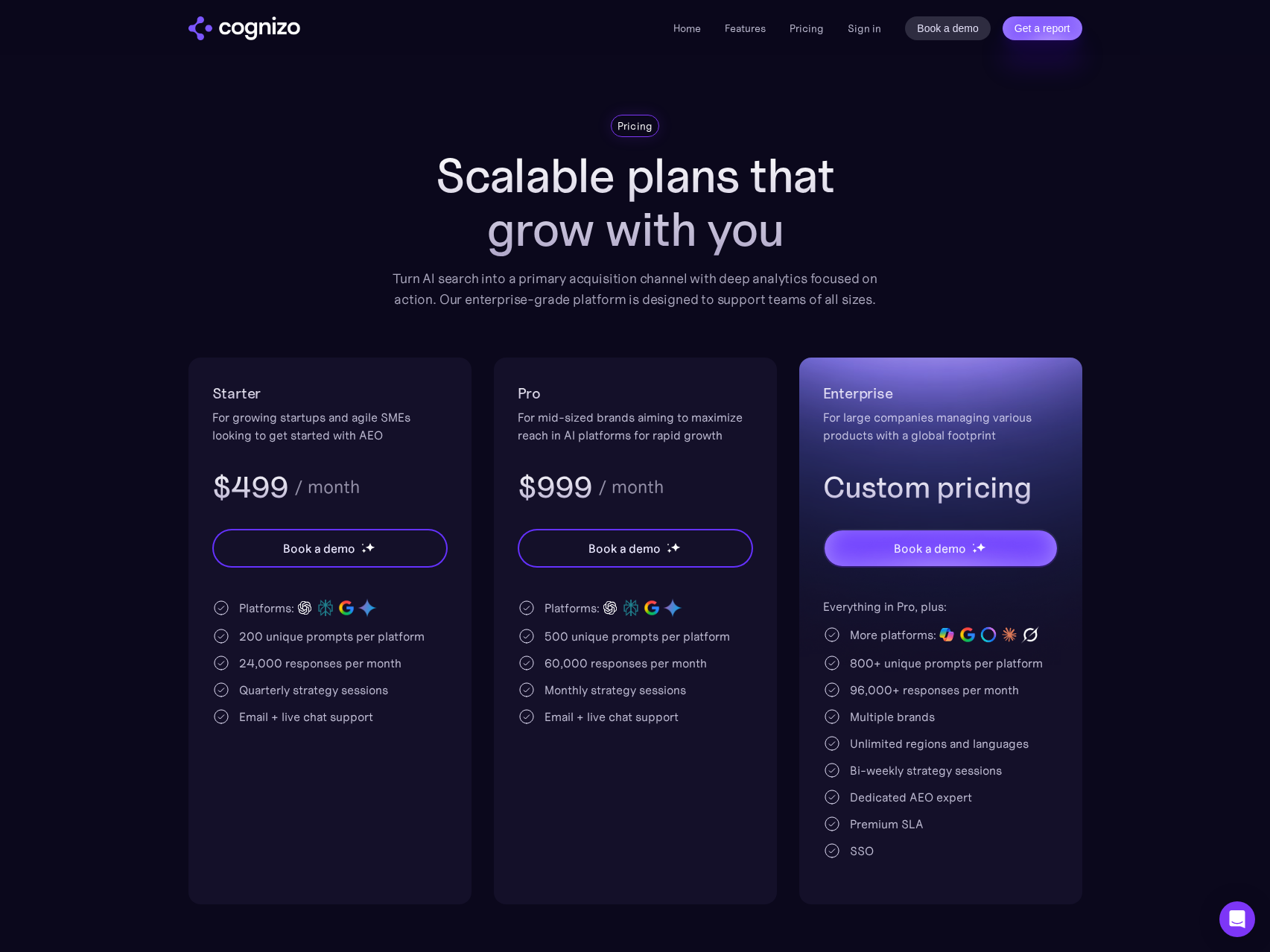click on "Pricing" at bounding box center (635, 126) 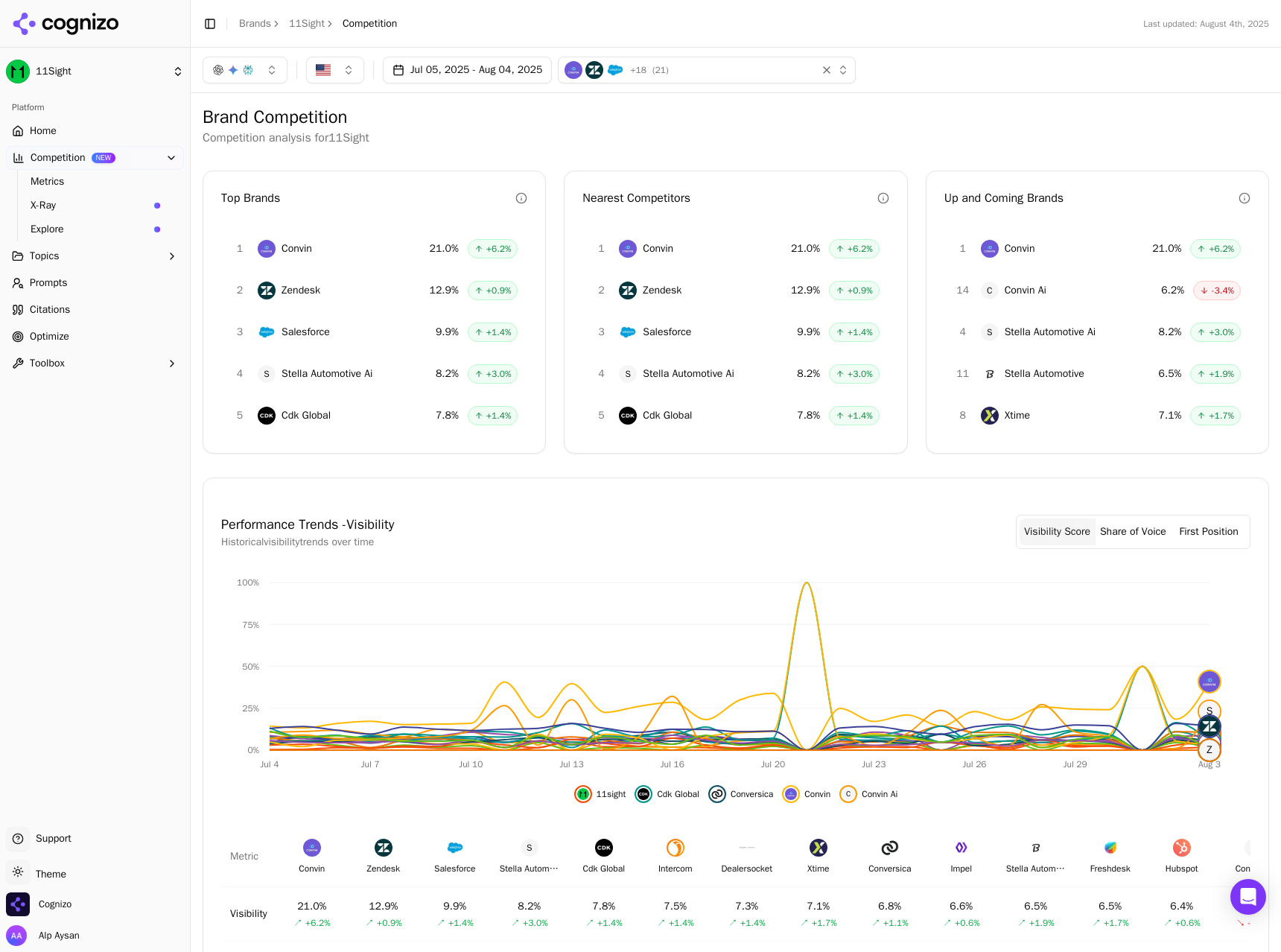 scroll, scrollTop: 0, scrollLeft: 0, axis: both 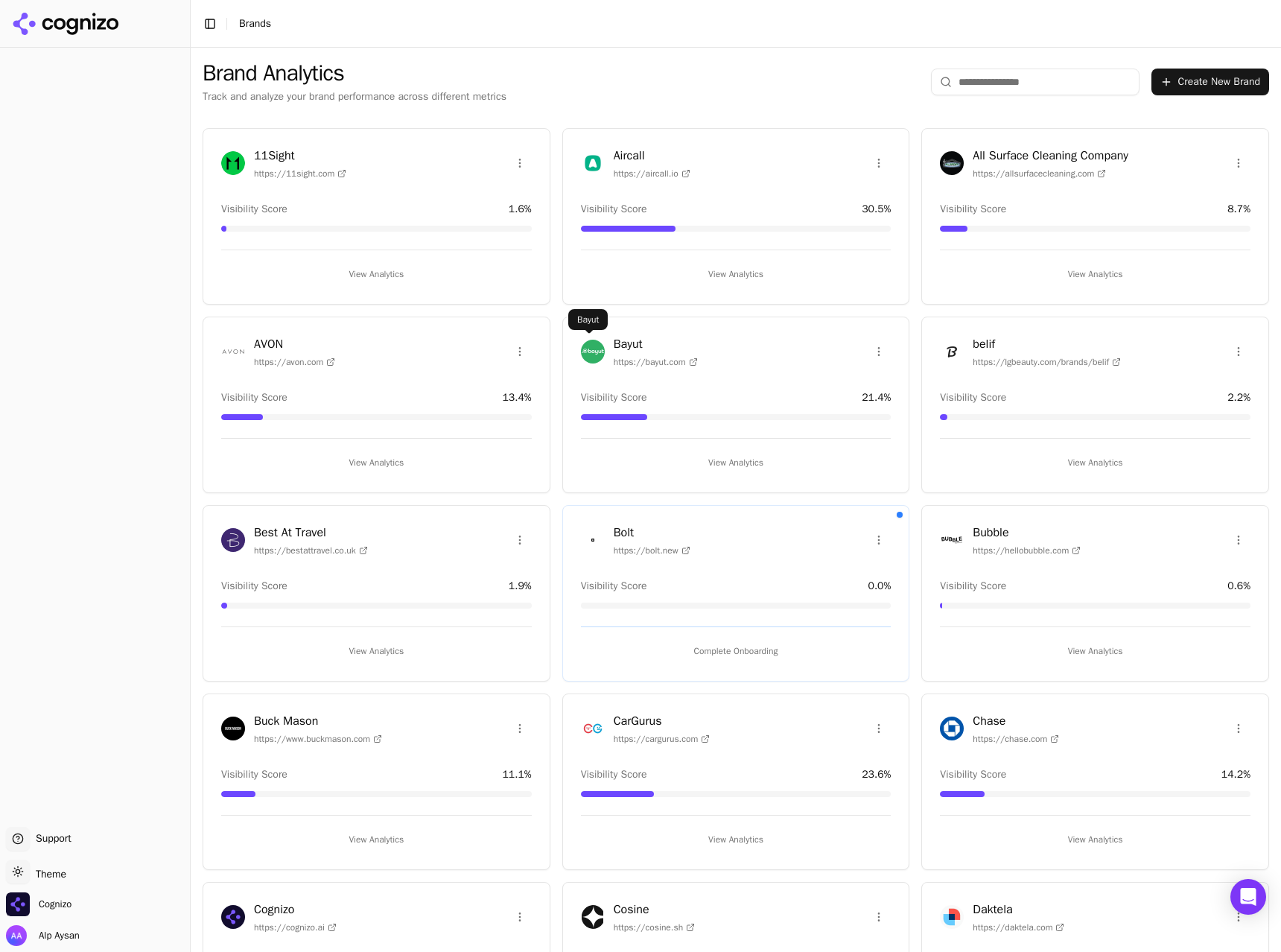click at bounding box center [593, 352] 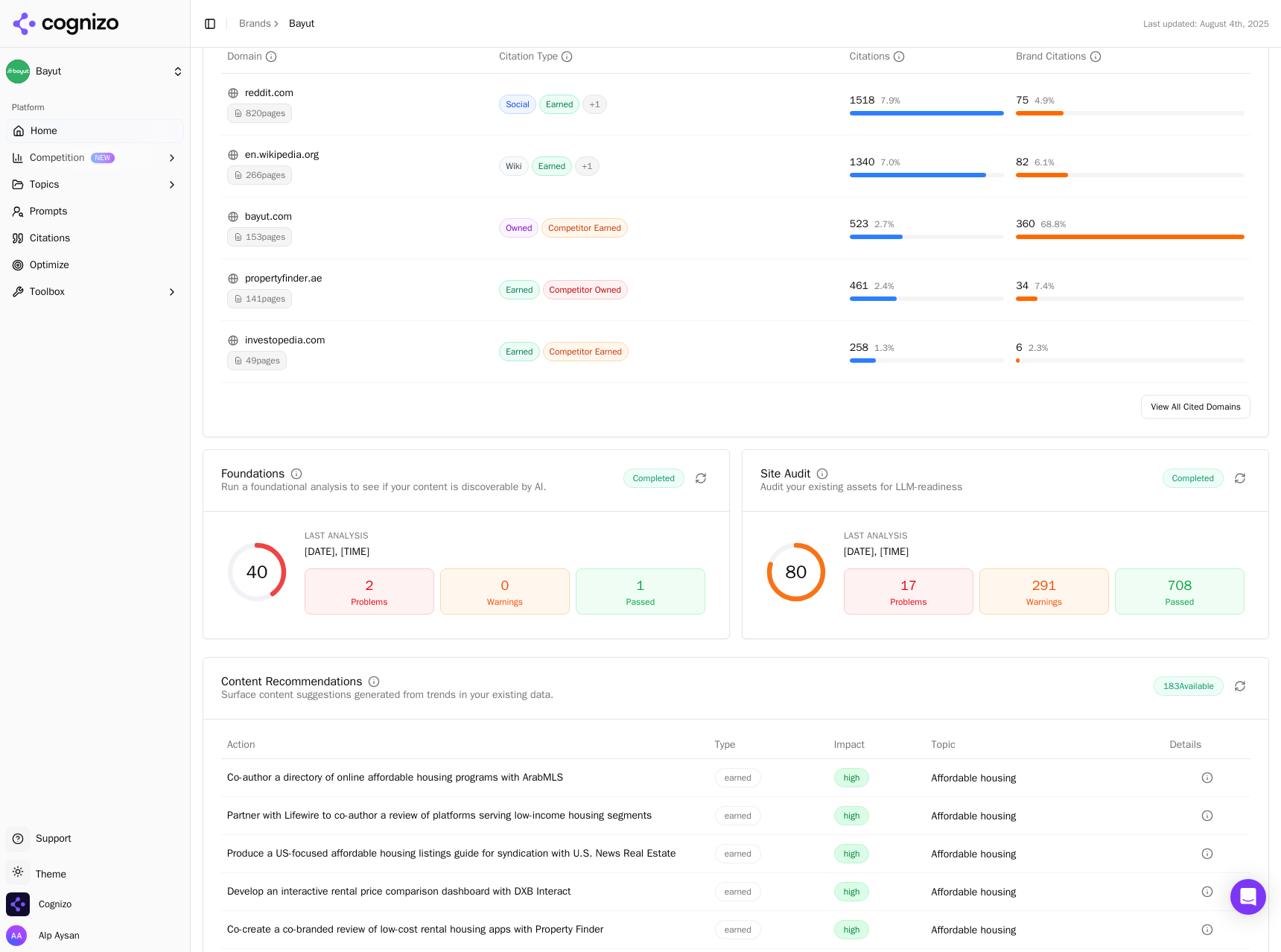scroll, scrollTop: 2034, scrollLeft: 0, axis: vertical 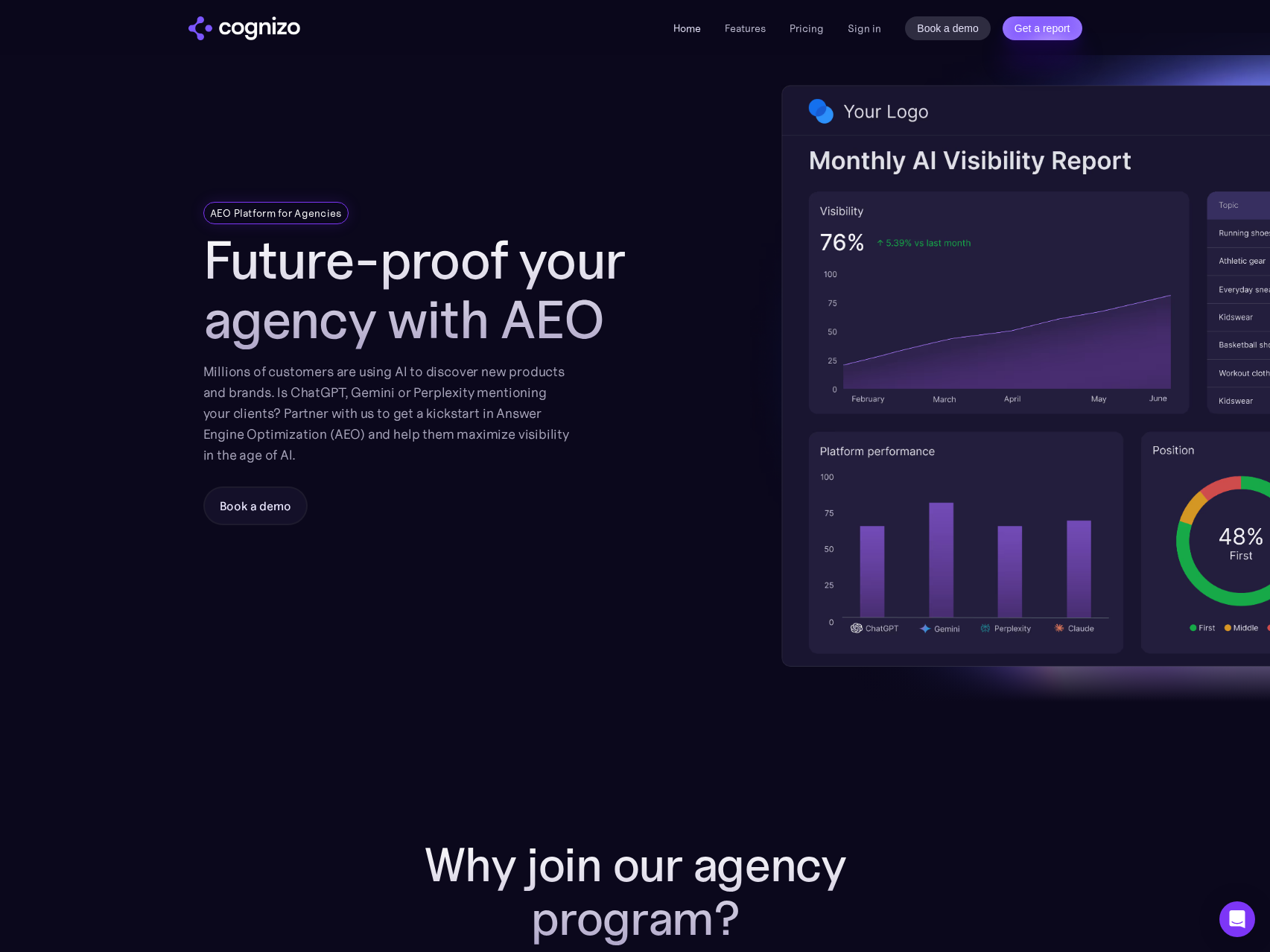 click on "Home" at bounding box center (687, 28) 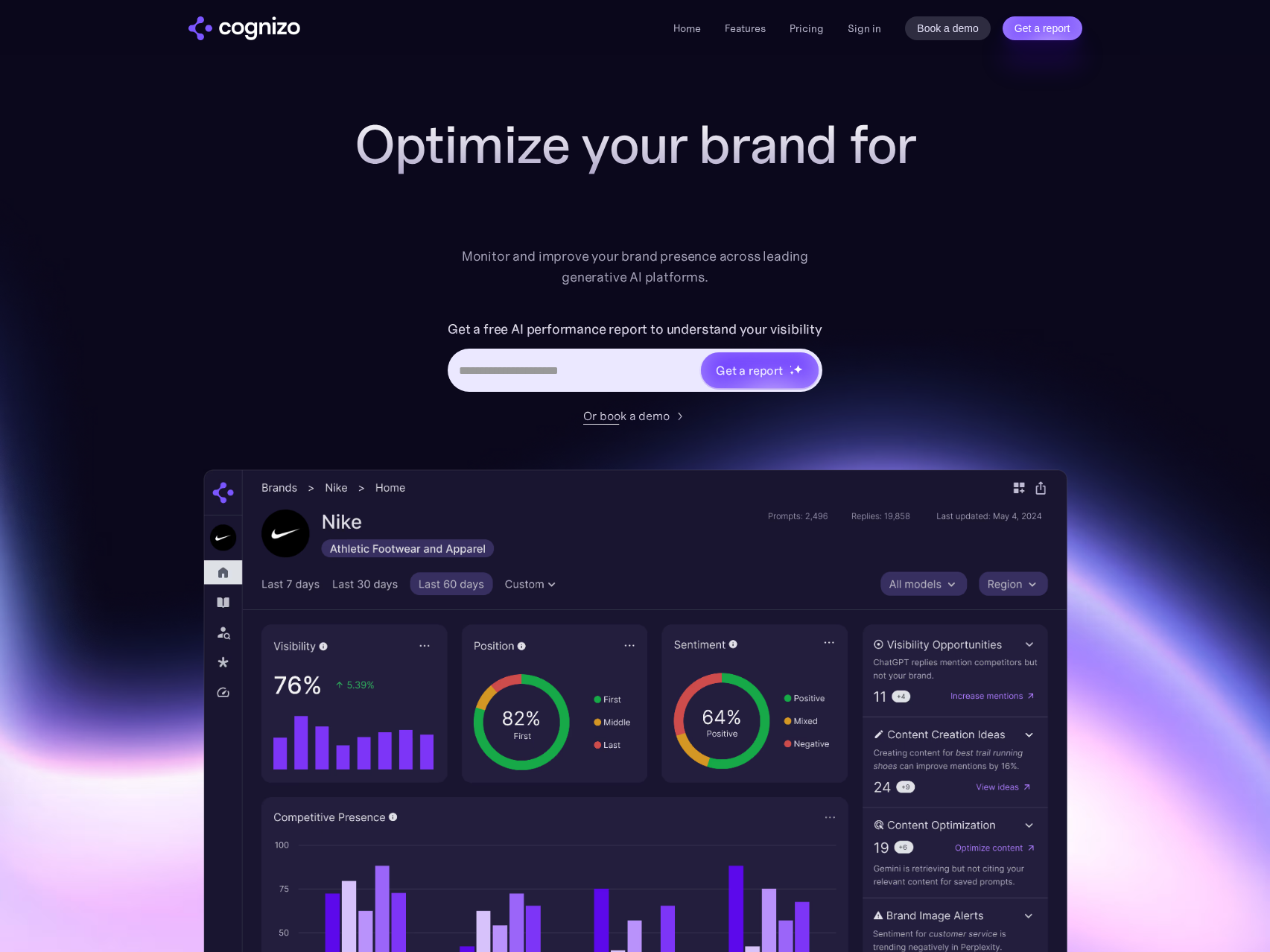 scroll, scrollTop: 0, scrollLeft: 0, axis: both 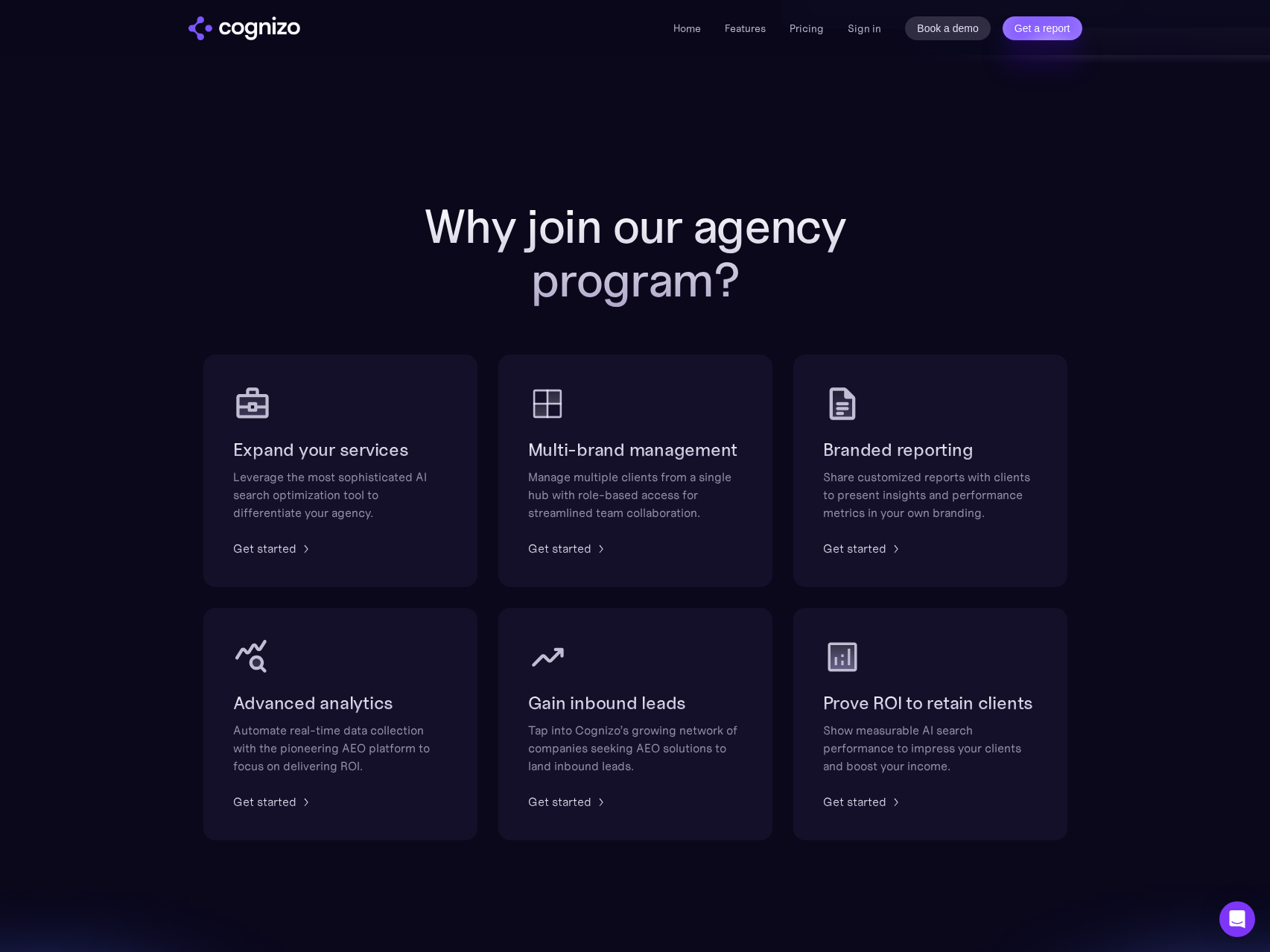 click on "Home Features Pricing Book a demo Get a report Sign in Book a demo Get a report AEO Platform for Agencies Future-proof your agency with AEO Millions of customers are using AI to discover new products and brands. Is ChatGPT, Gemini or Perplexity mentioning your clients? Partner with us to get a kickstart in Answer Engine Optimization (AEO) and help them maximize visibility in the age of AI. Book a demo Why join our agency program? Expand your services Leverage the most sophisticated AI search optimization tool to differentiate your agency. Get started Multi-brand management Manage multiple clients from a single hub with role-based access for streamlined team collaboration. Get started Branded reporting Share customized reports with clients to present insights and performance metrics in your own branding. Get started Advanced analytics Automate real-time data collection with the pioneering AEO platform to focus on delivering ROI. Get started Gain inbound leads Get started Prove ROI to retain clients Get started" at bounding box center (635, 512) 